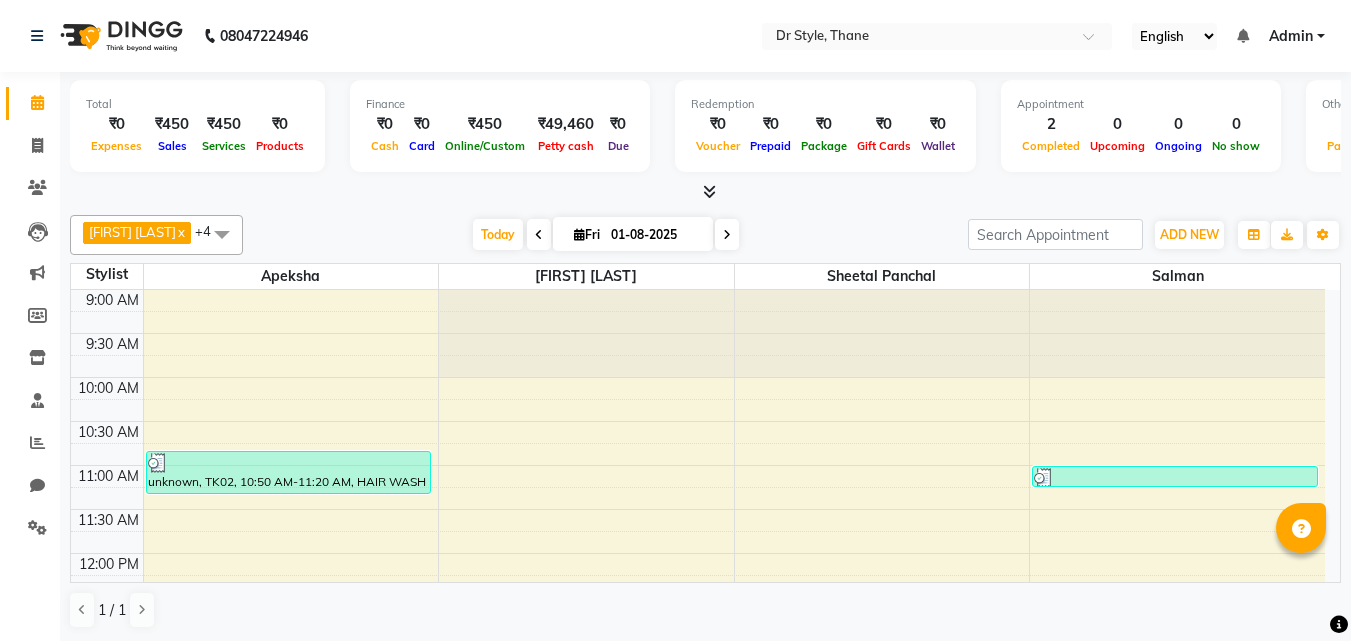 scroll, scrollTop: 1, scrollLeft: 0, axis: vertical 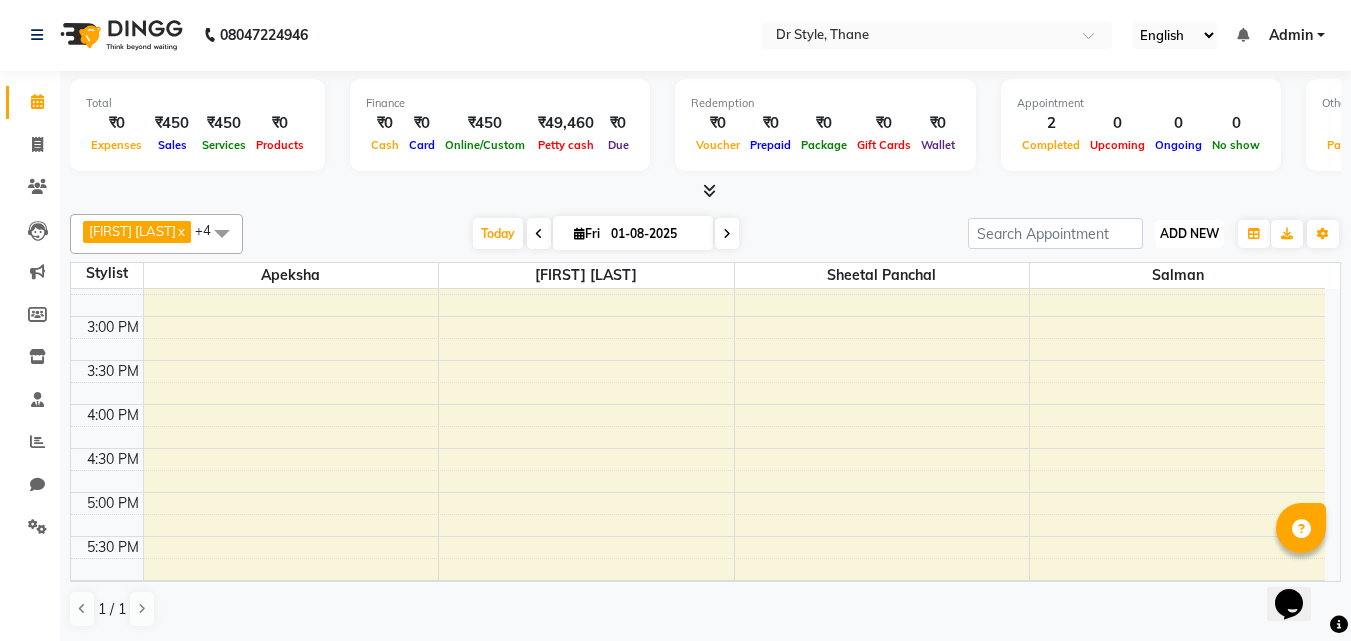 click on "ADD NEW" at bounding box center (1189, 233) 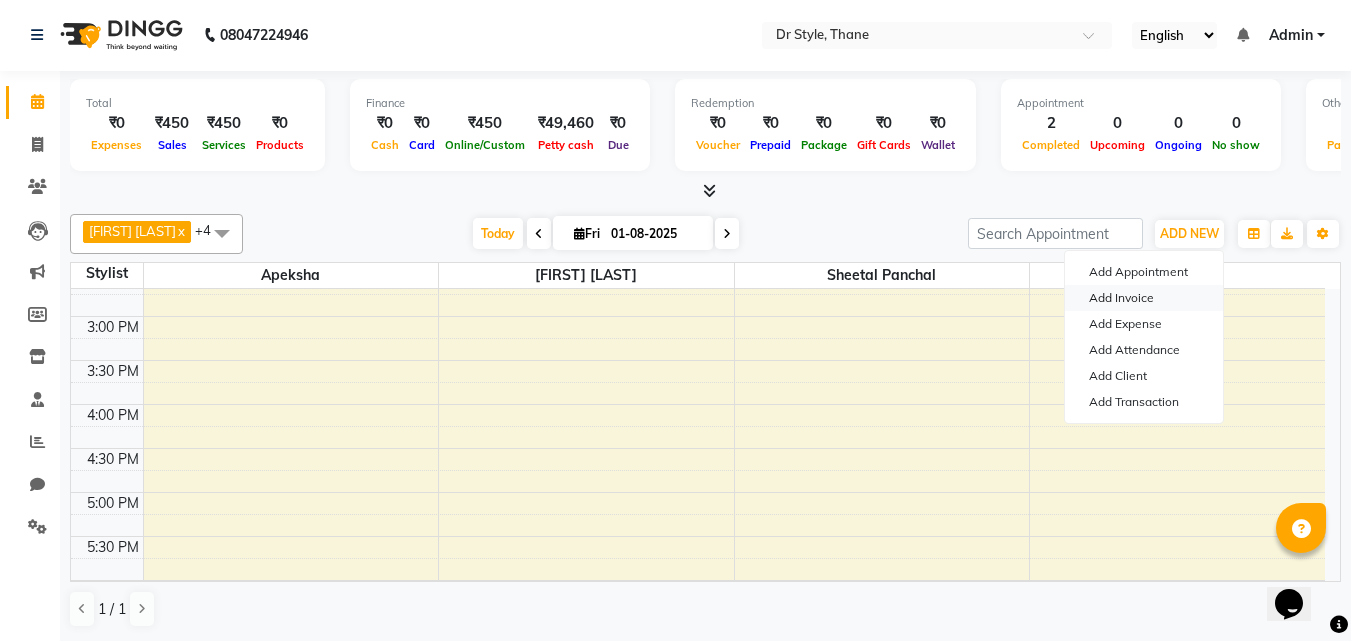 click on "Add Invoice" at bounding box center [1144, 298] 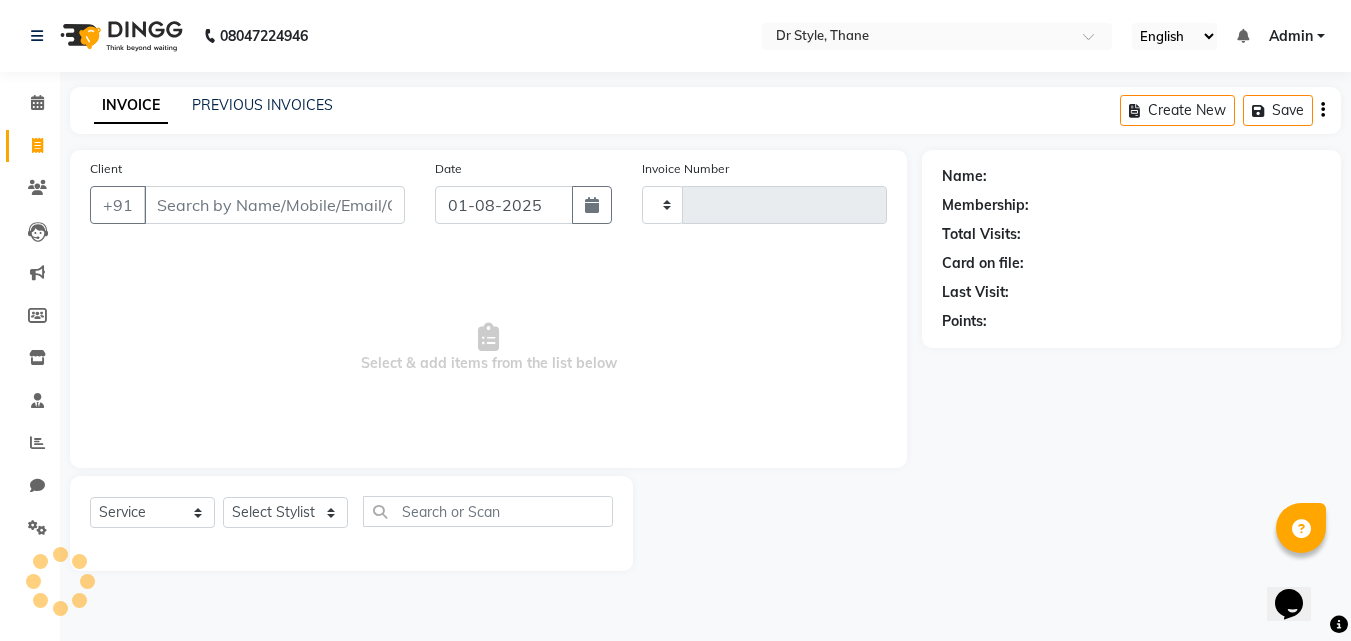 scroll, scrollTop: 0, scrollLeft: 0, axis: both 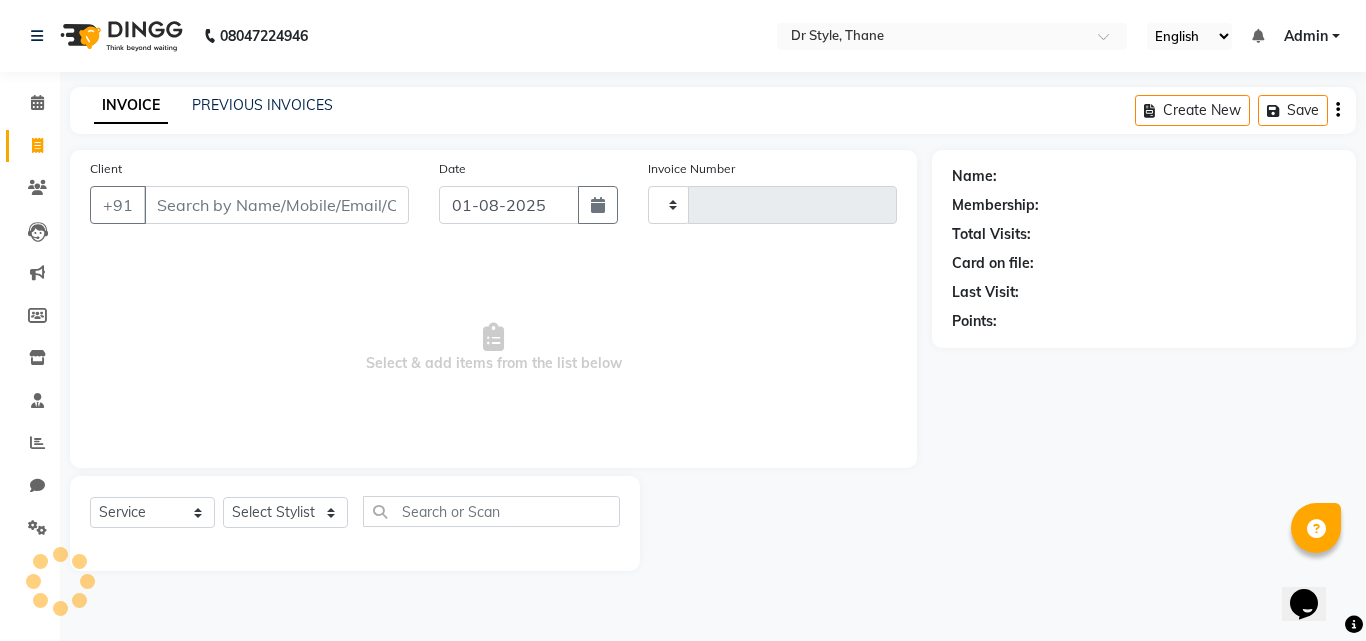 type on "0726" 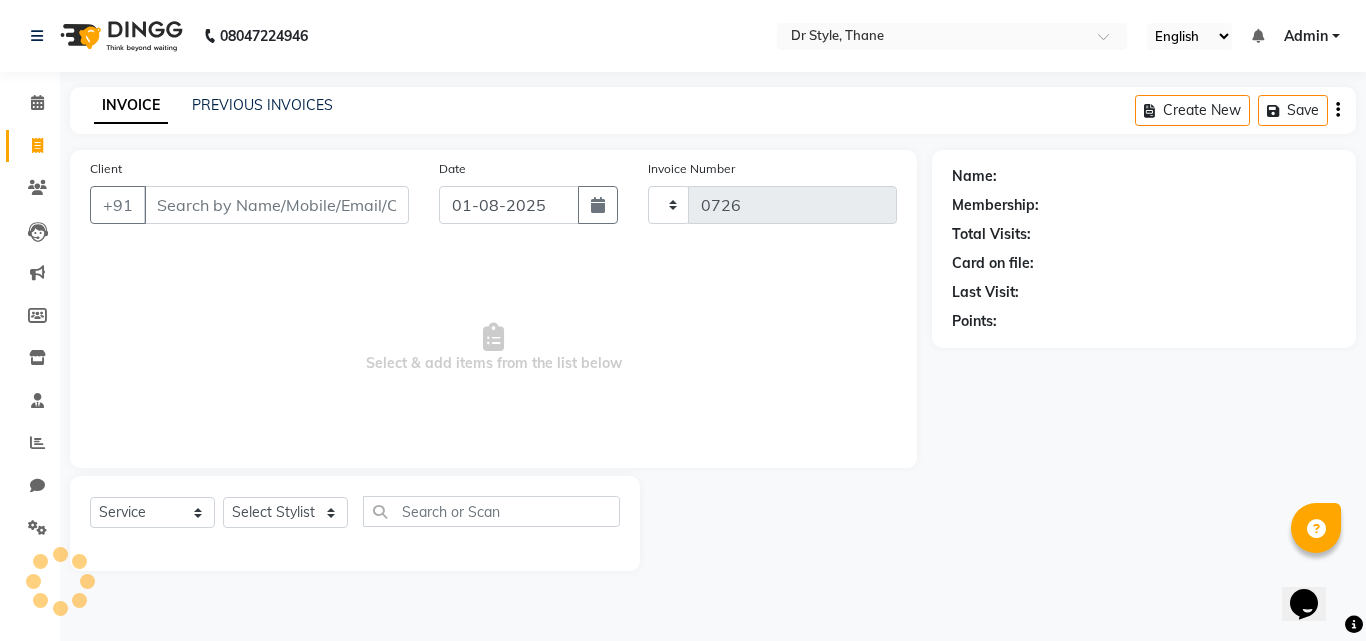 select on "7832" 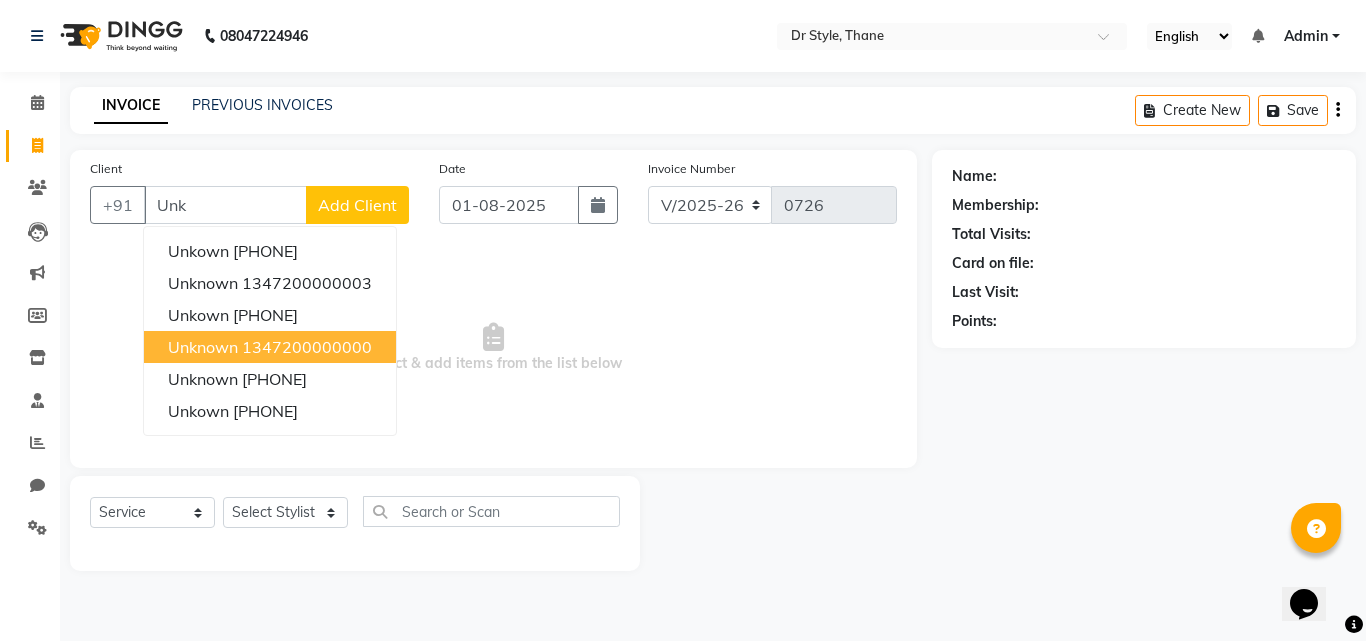 click on "1347200000000" at bounding box center [307, 347] 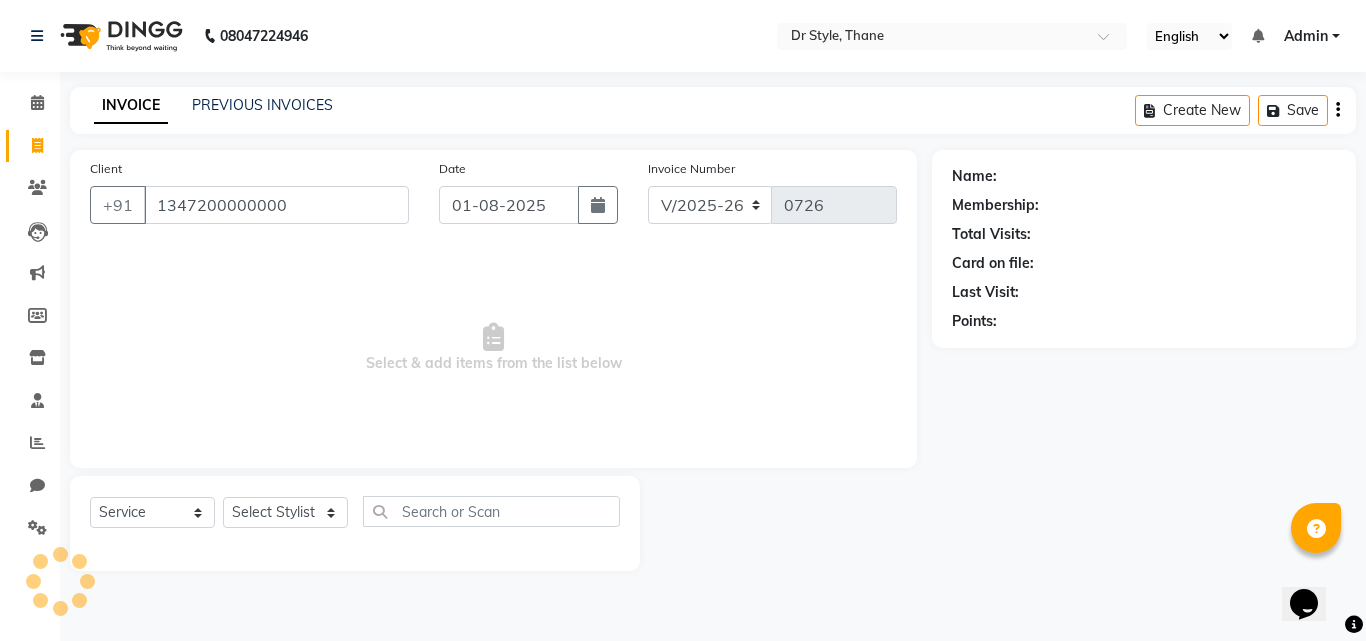 type on "1347200000000" 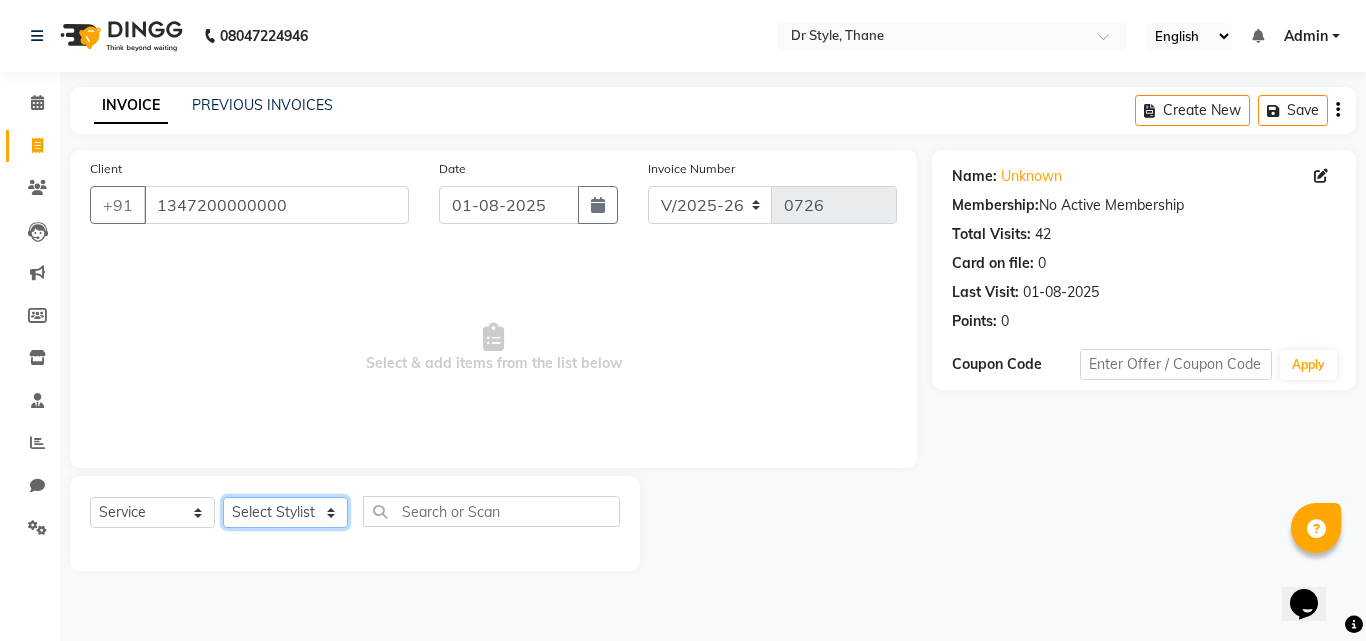 click on "Select Stylist Amir Apeksha Haider Salmani Salman Sheetal Panchal" 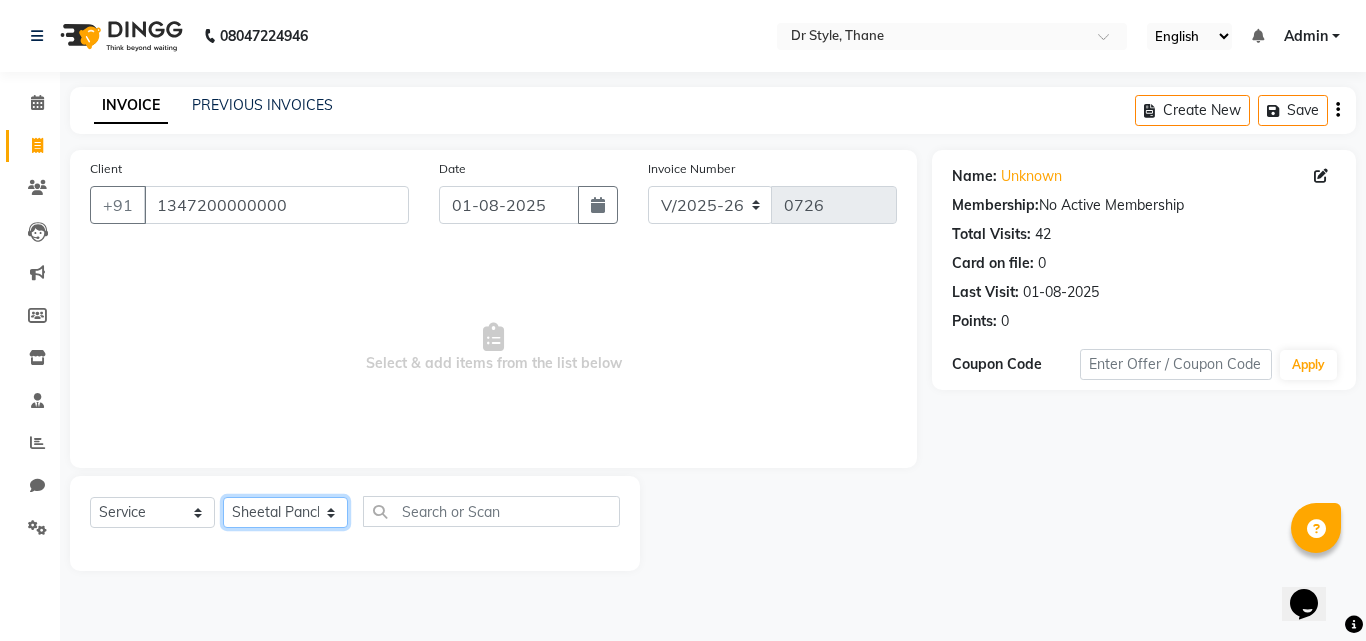 click on "Select Stylist Amir Apeksha Haider Salmani Salman Sheetal Panchal" 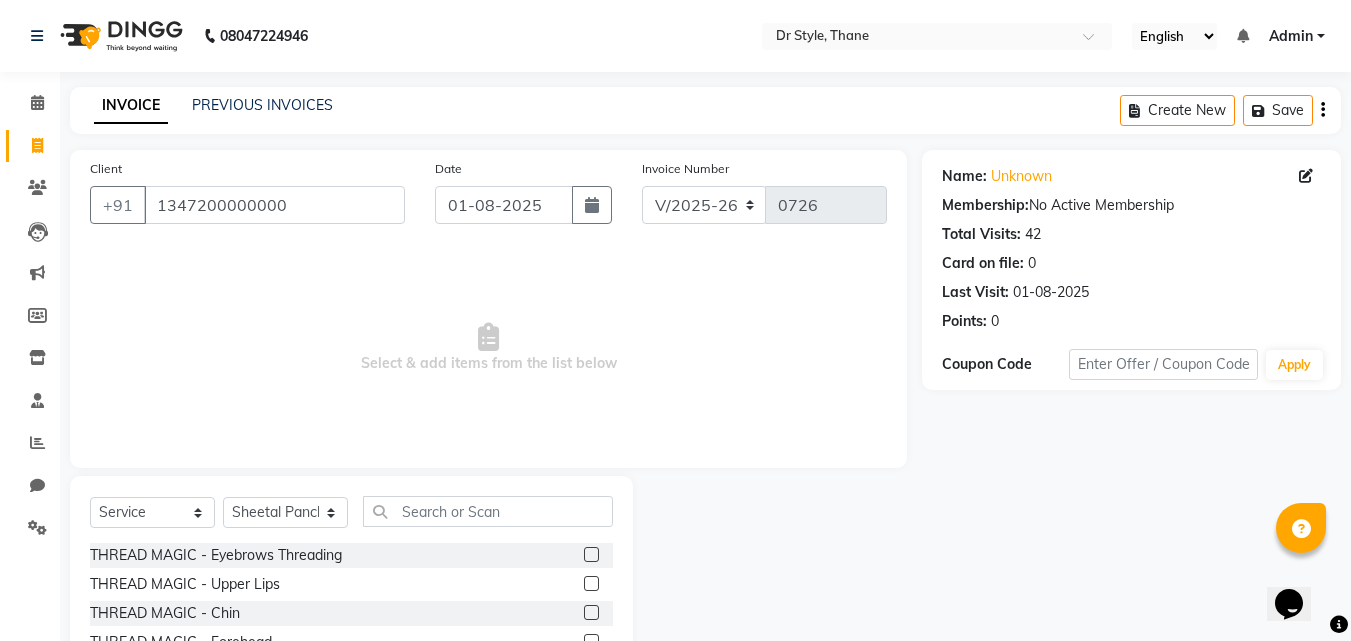 click 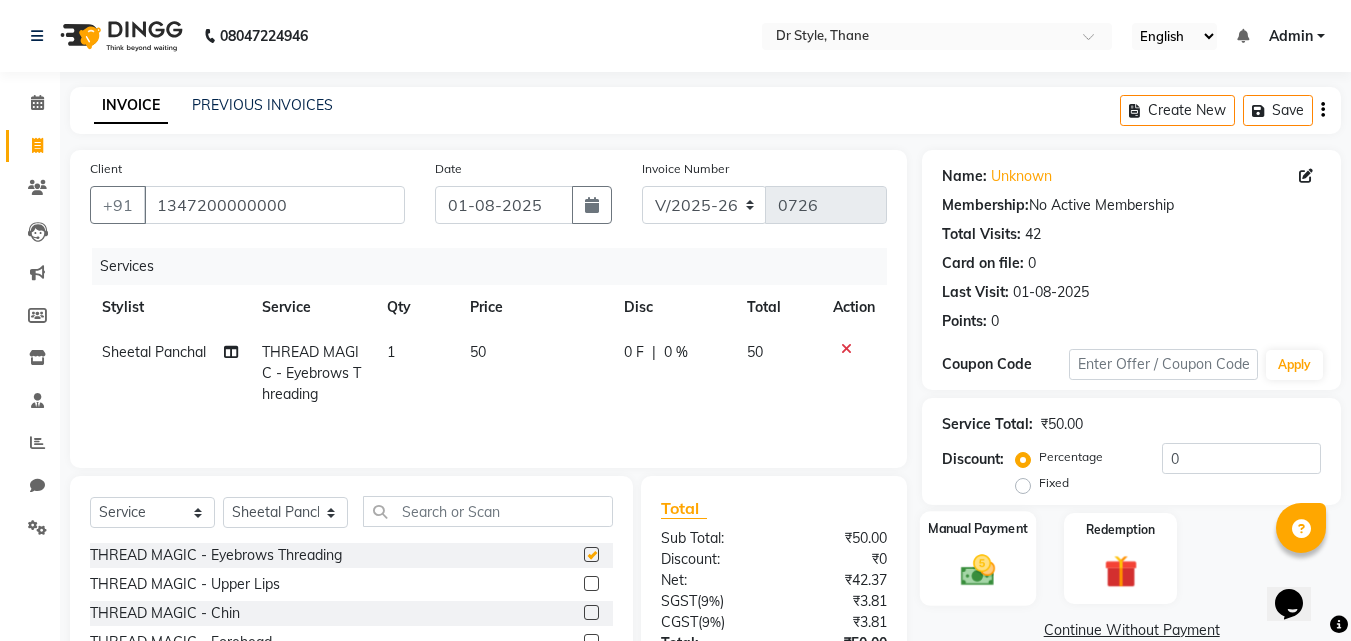 checkbox on "false" 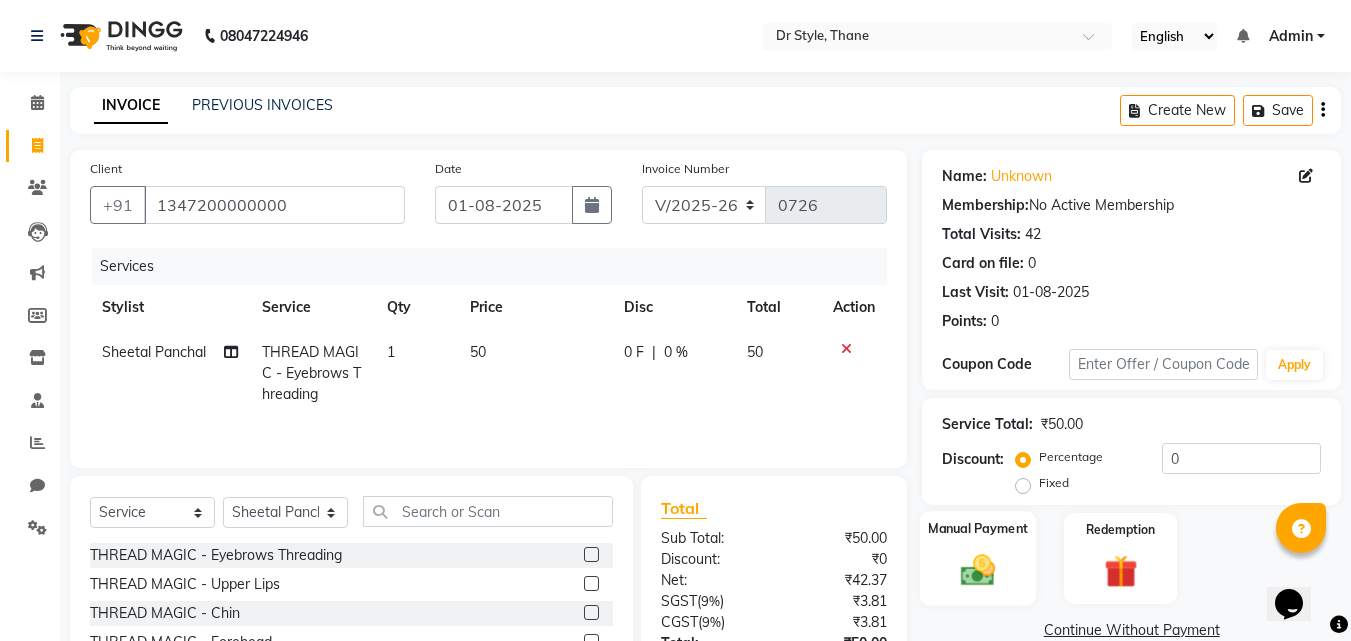 click 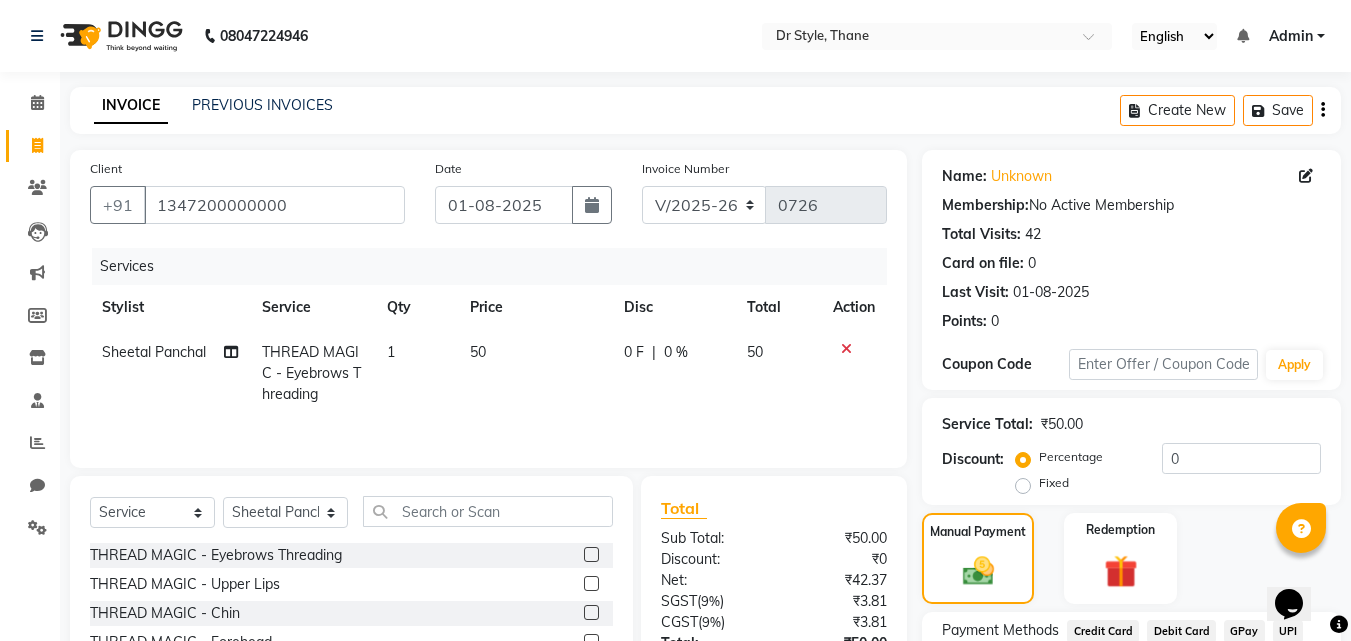 scroll, scrollTop: 162, scrollLeft: 0, axis: vertical 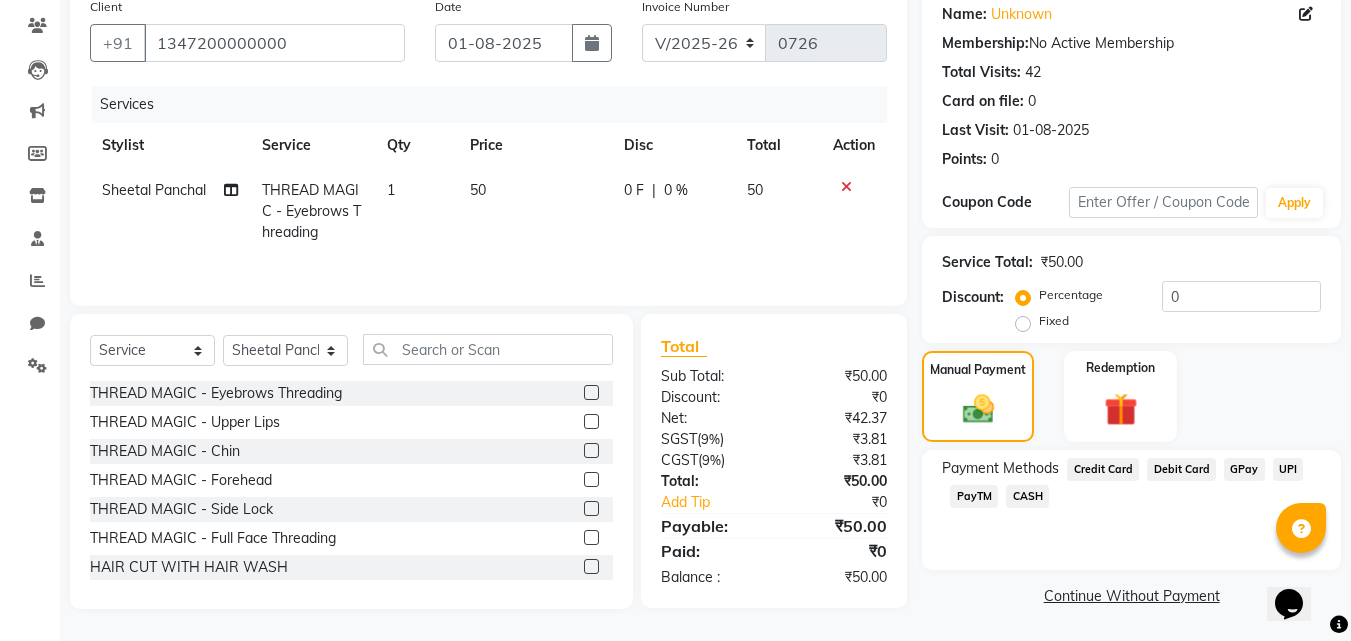 click on "CASH" 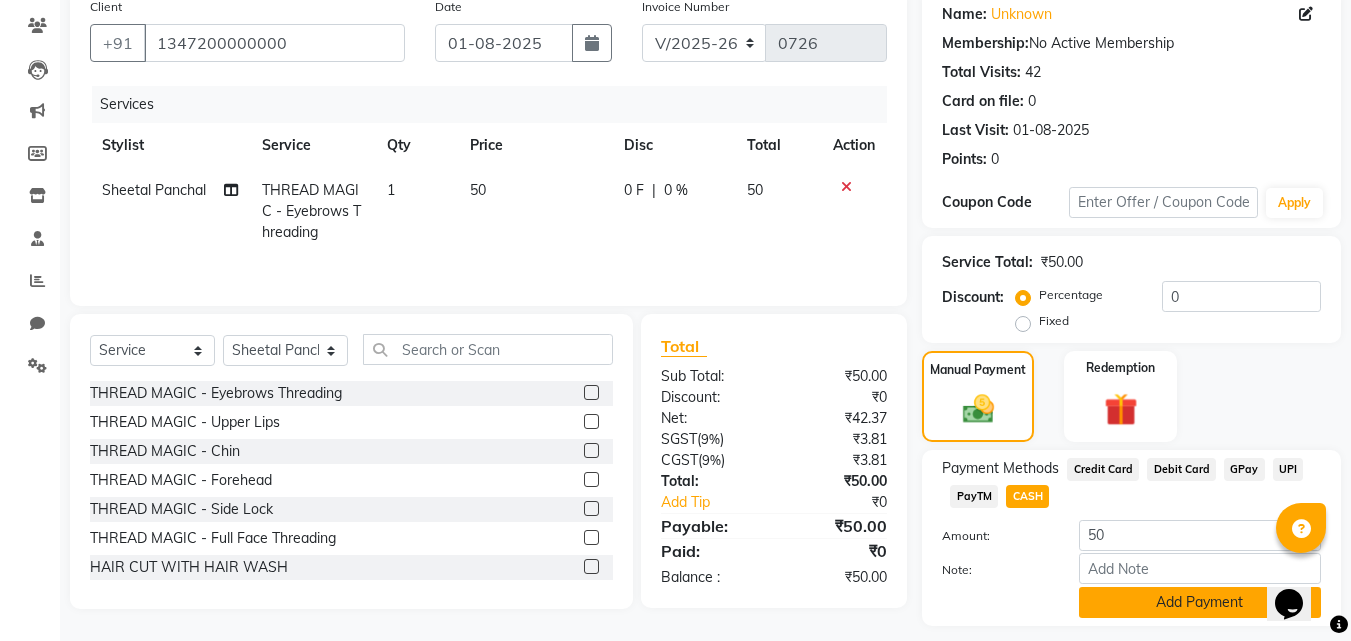 click on "Add Payment" 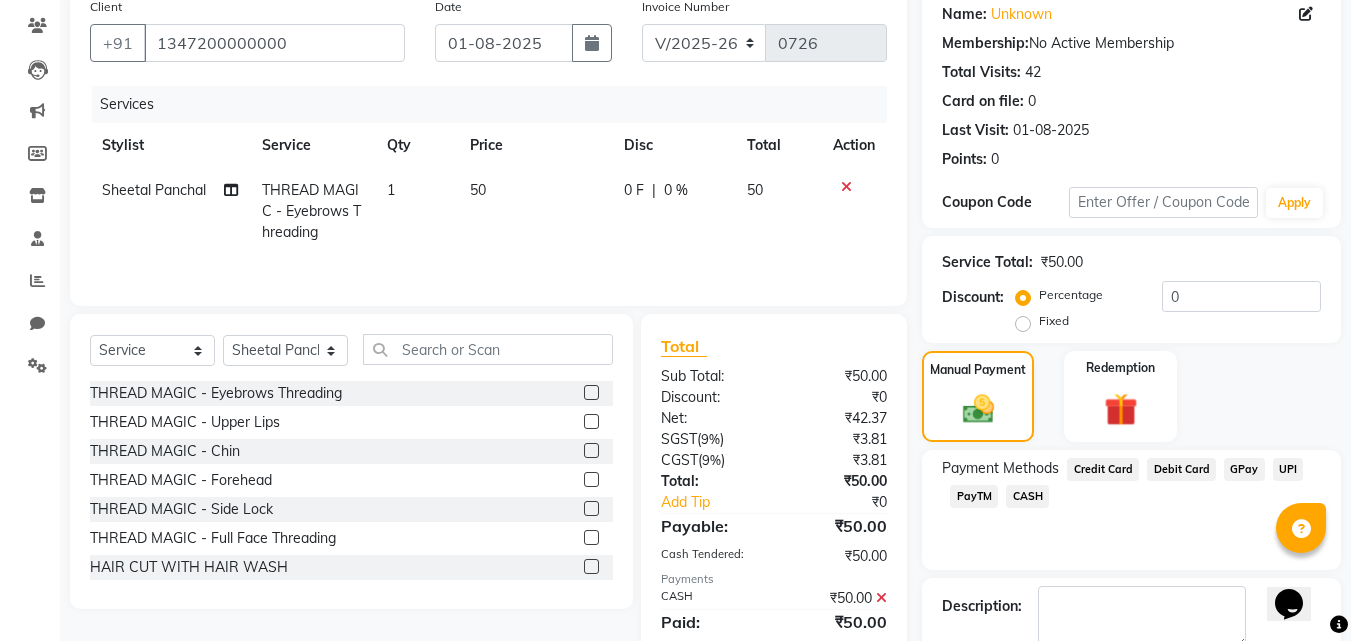 scroll, scrollTop: 275, scrollLeft: 0, axis: vertical 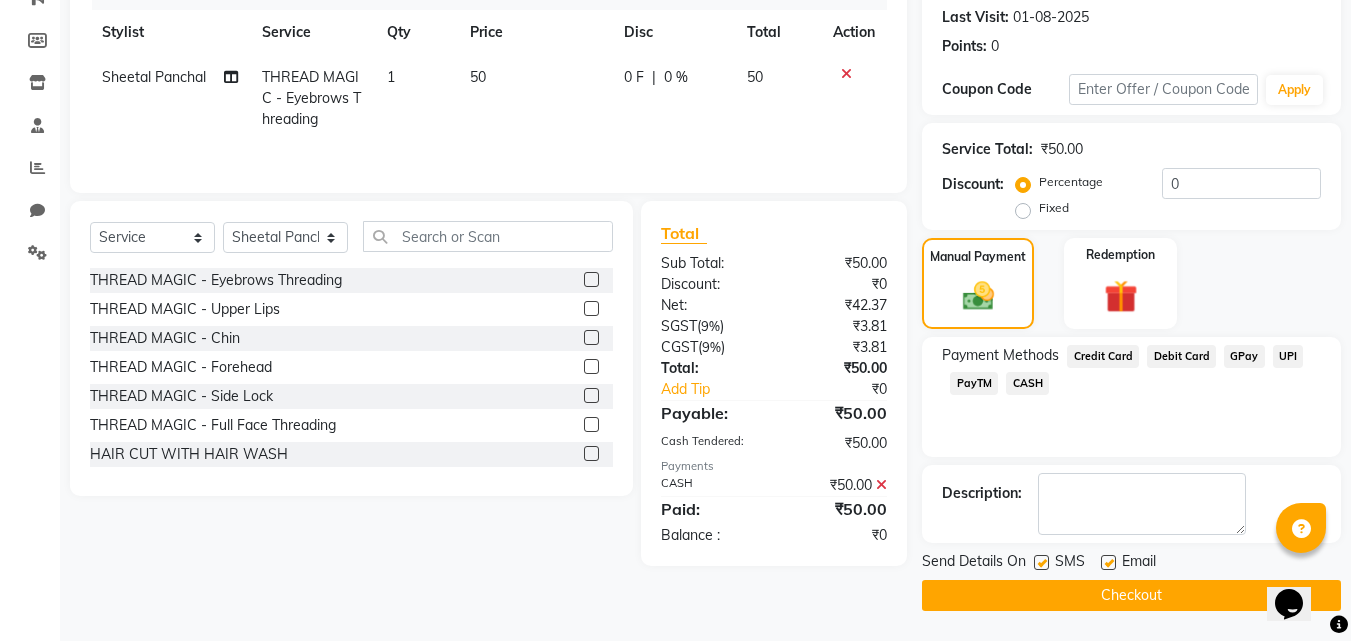 click on "Checkout" 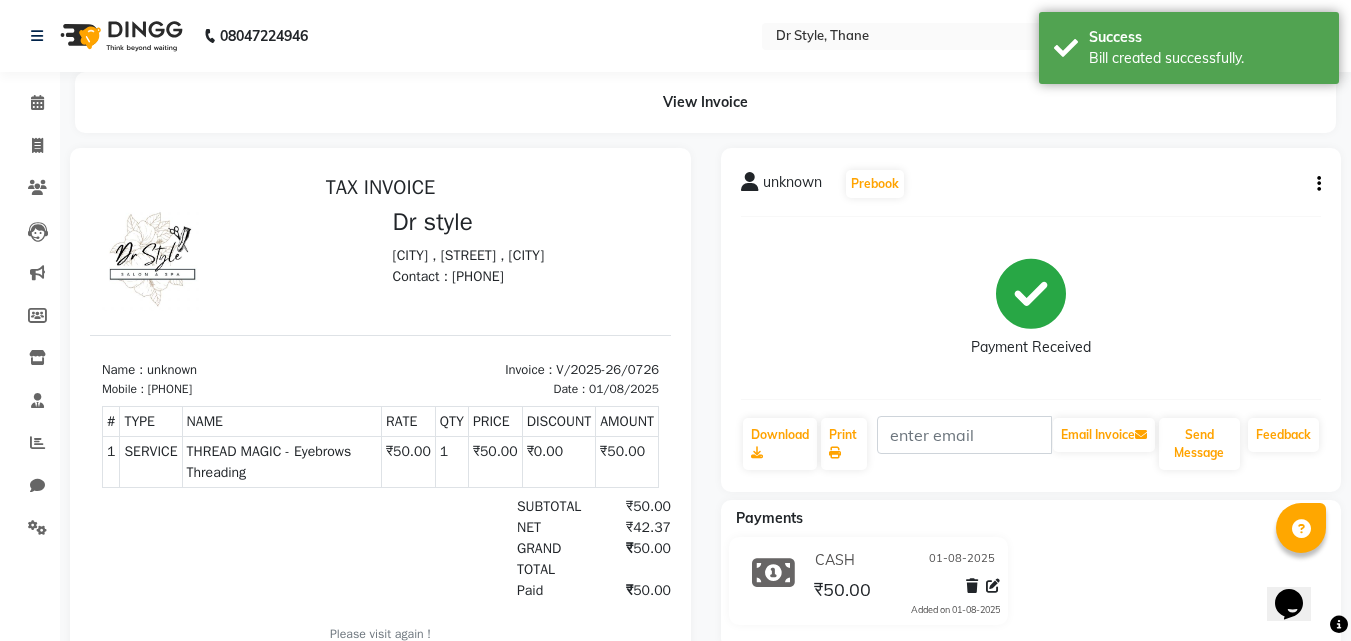 scroll, scrollTop: 0, scrollLeft: 0, axis: both 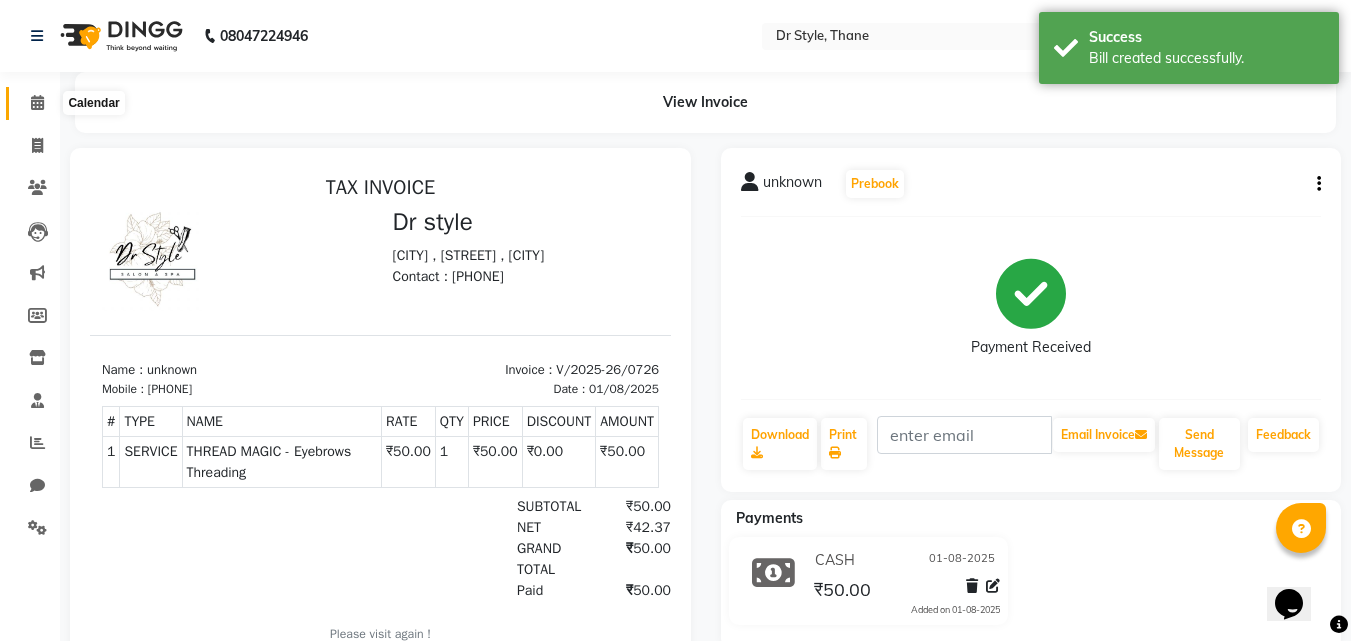 click 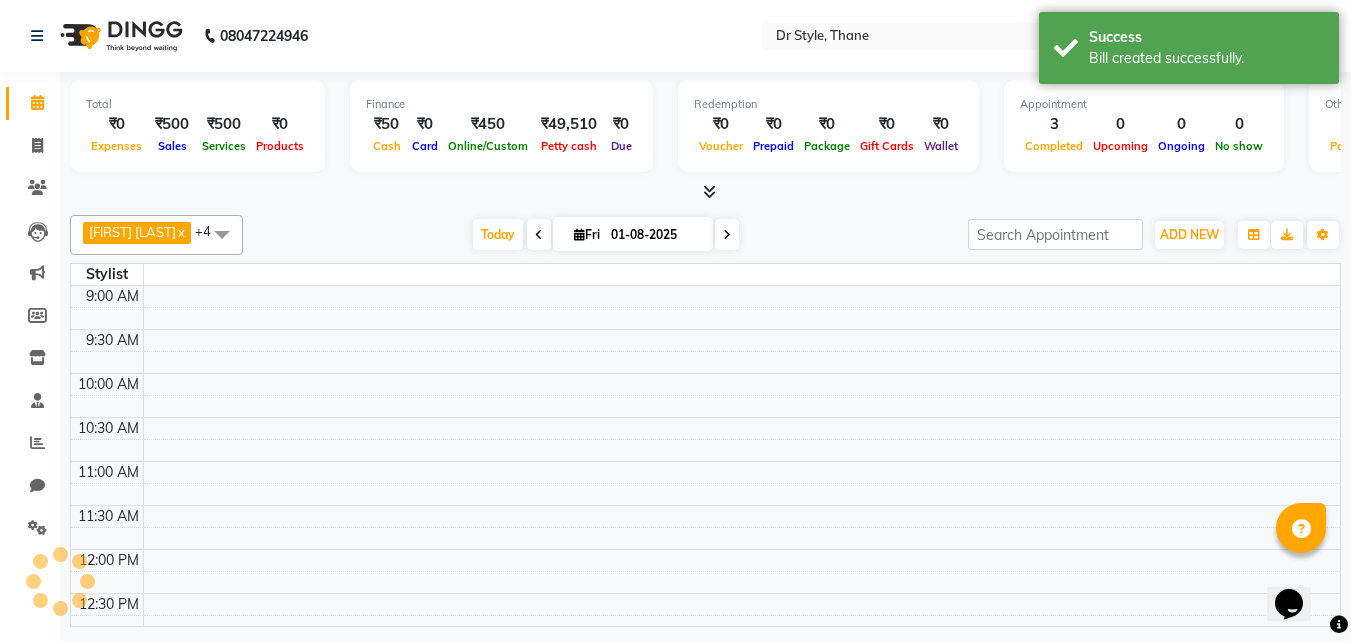 scroll, scrollTop: 0, scrollLeft: 0, axis: both 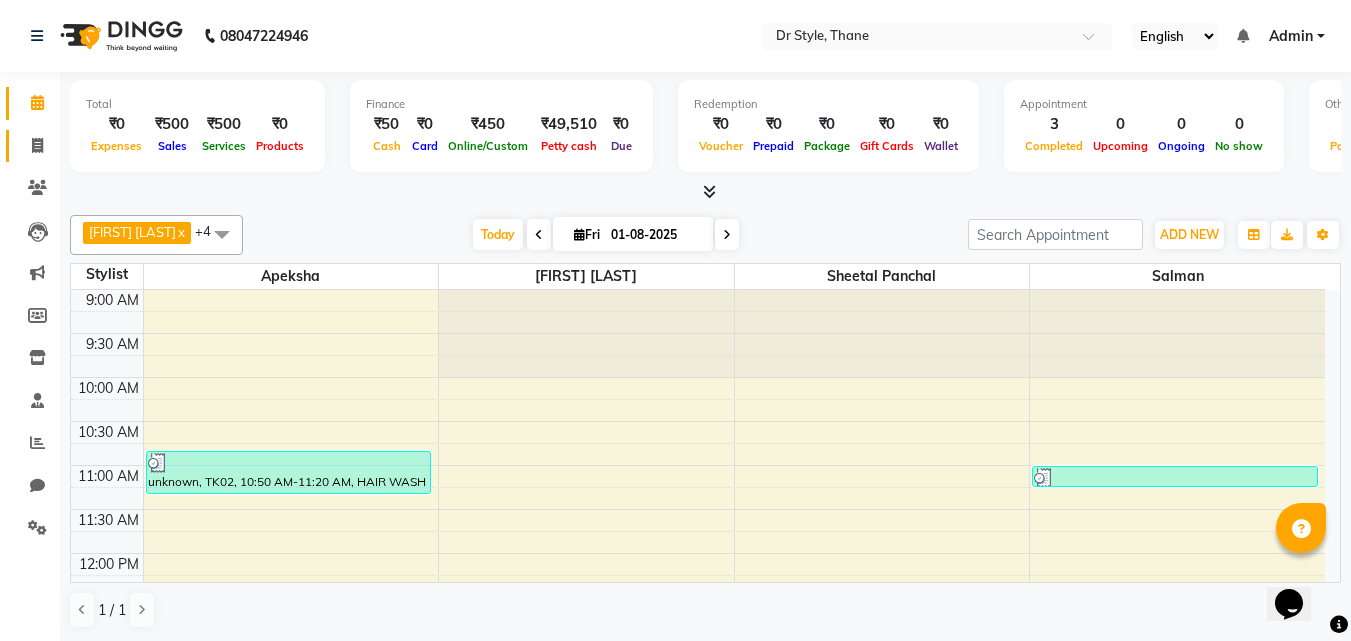 click on "Invoice" 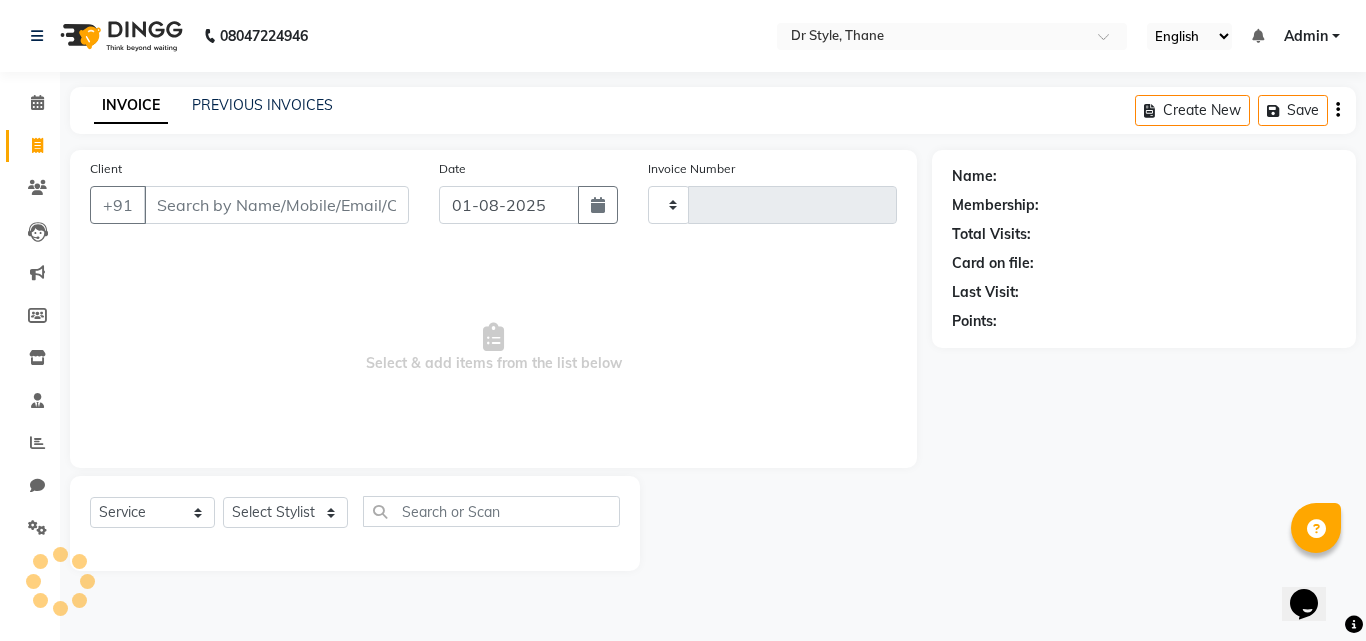 type on "0727" 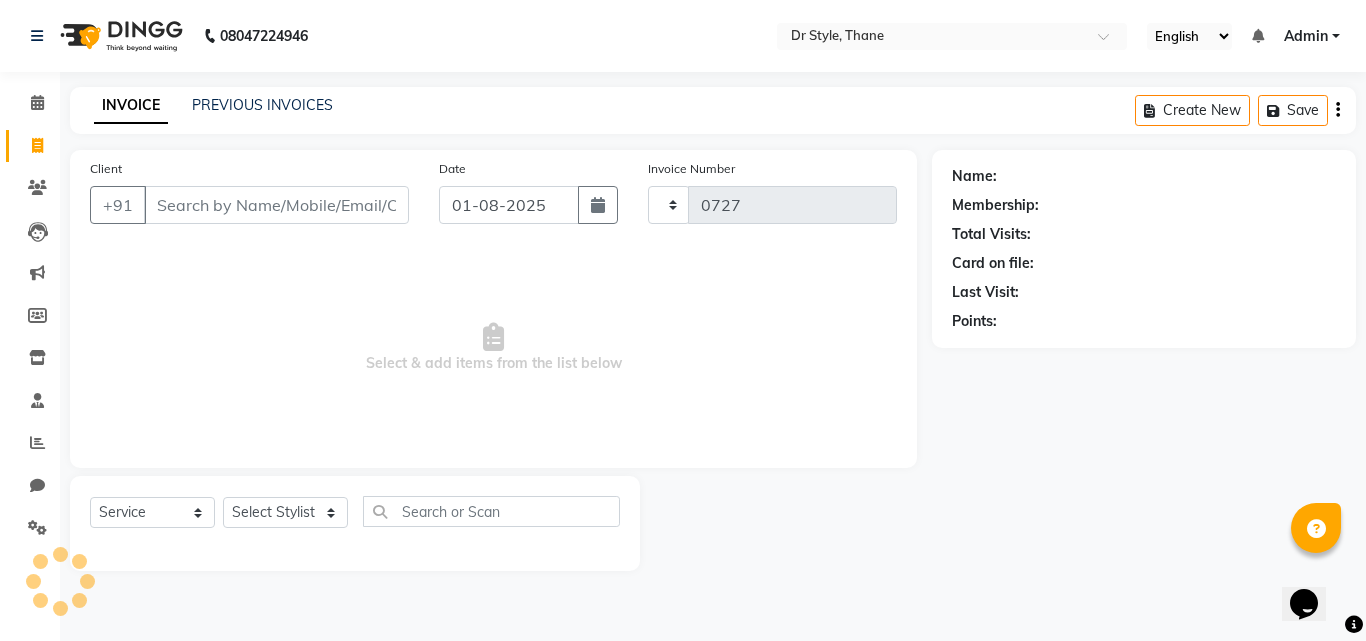 select on "7832" 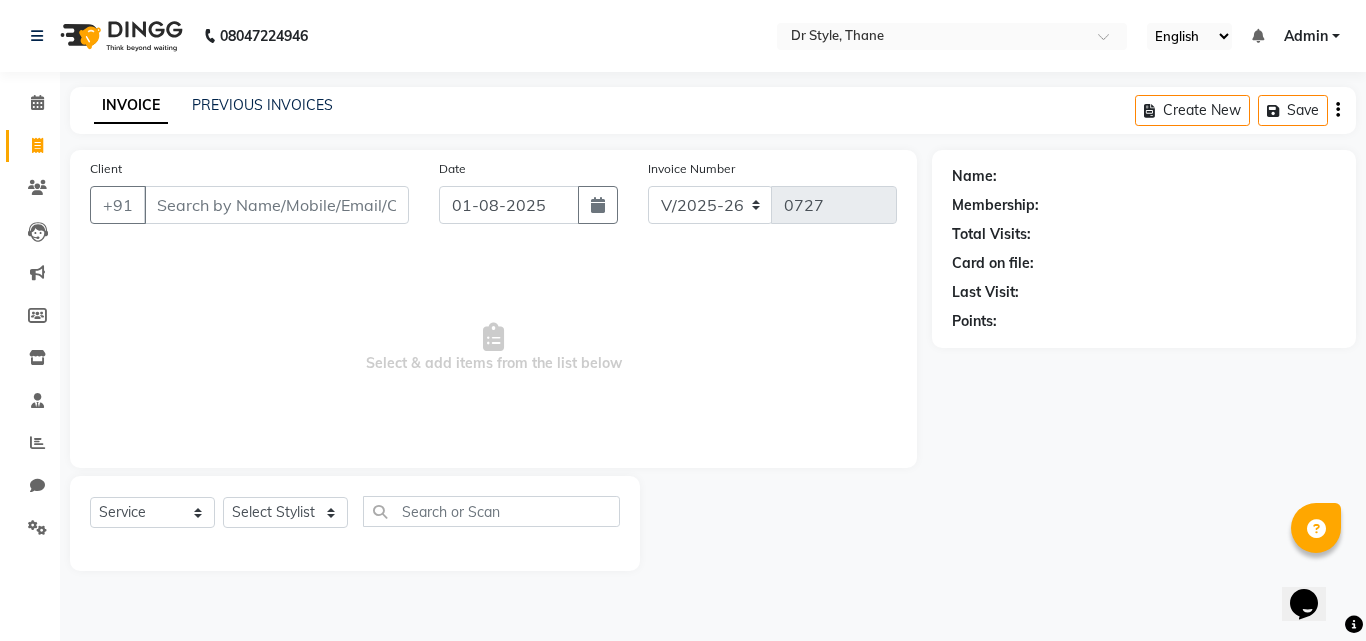 click on "Client" at bounding box center (276, 205) 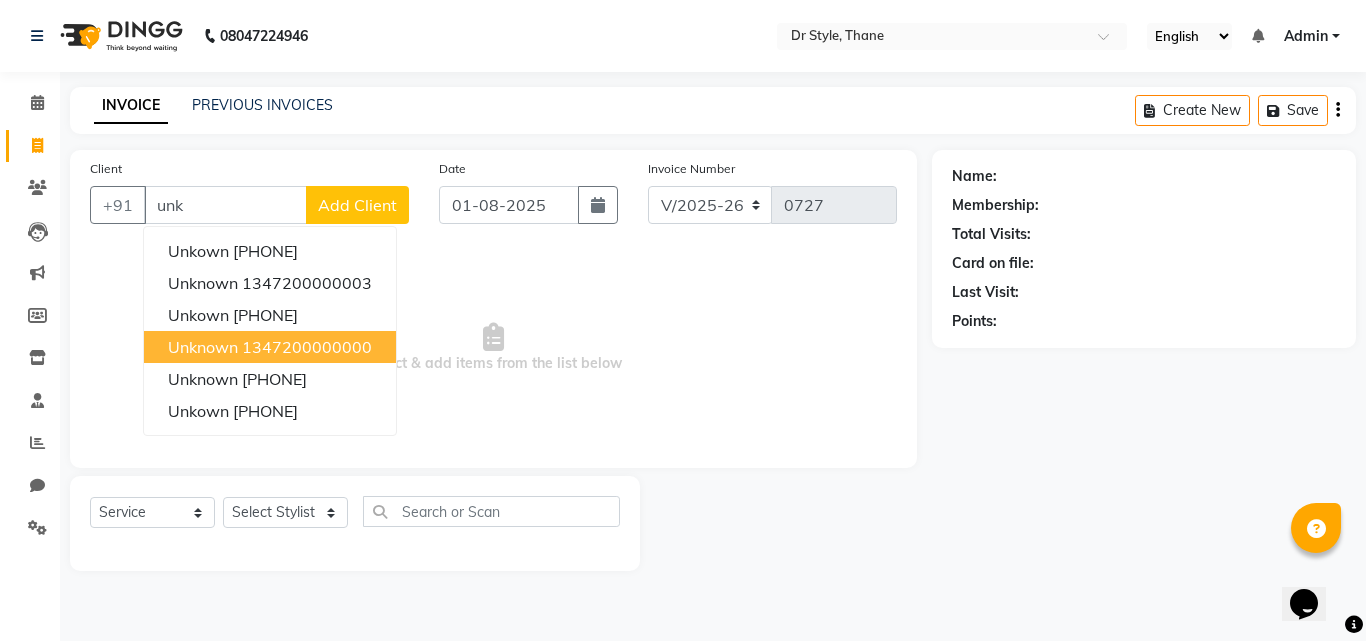 click on "1347200000000" at bounding box center [307, 347] 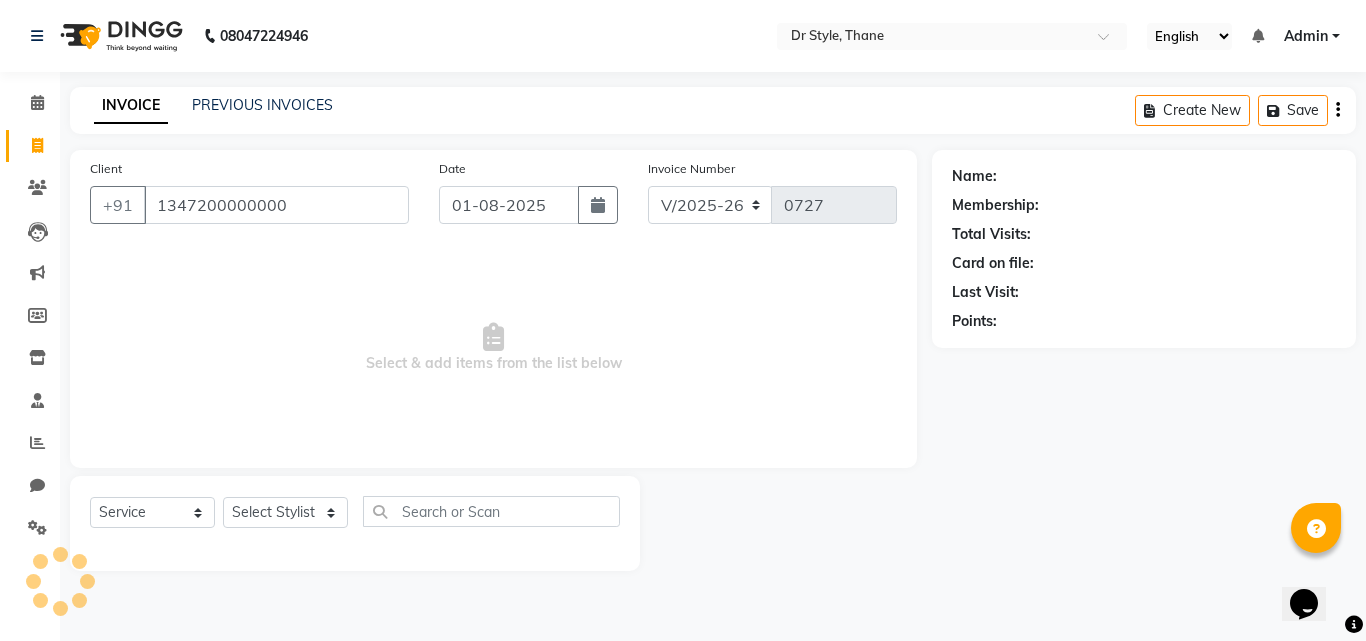 type on "1347200000000" 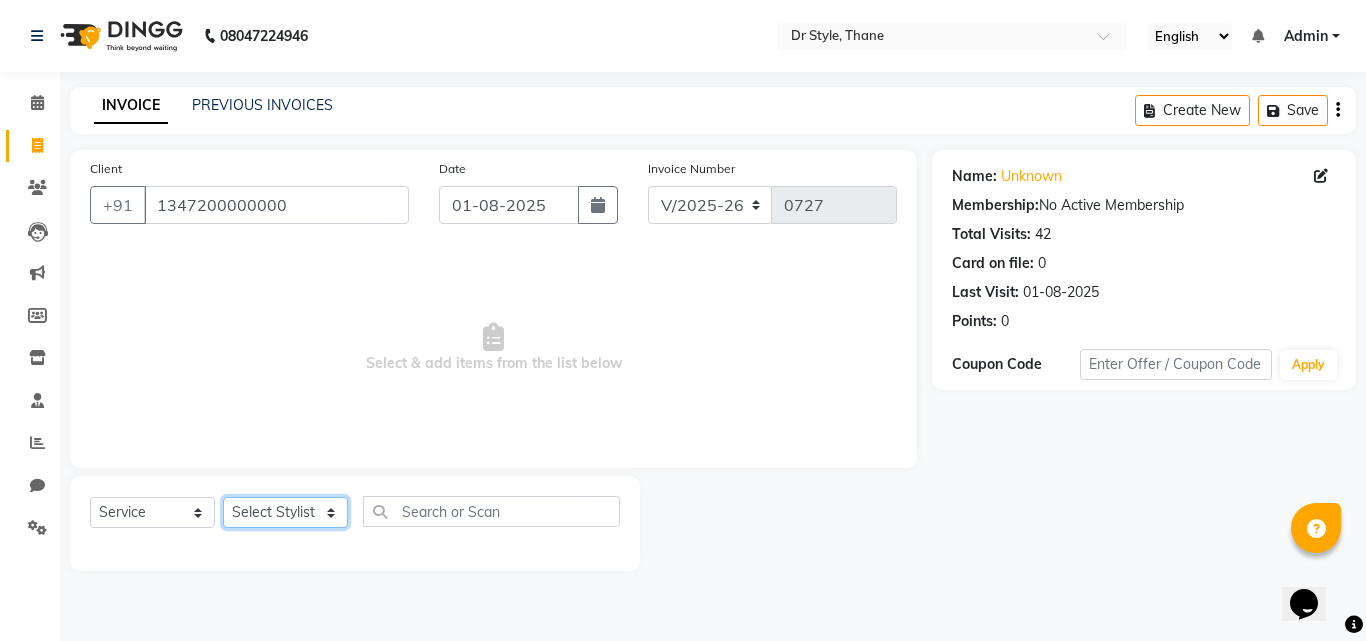 click on "Select Stylist Amir Apeksha Haider Salmani Salman Sheetal Panchal" 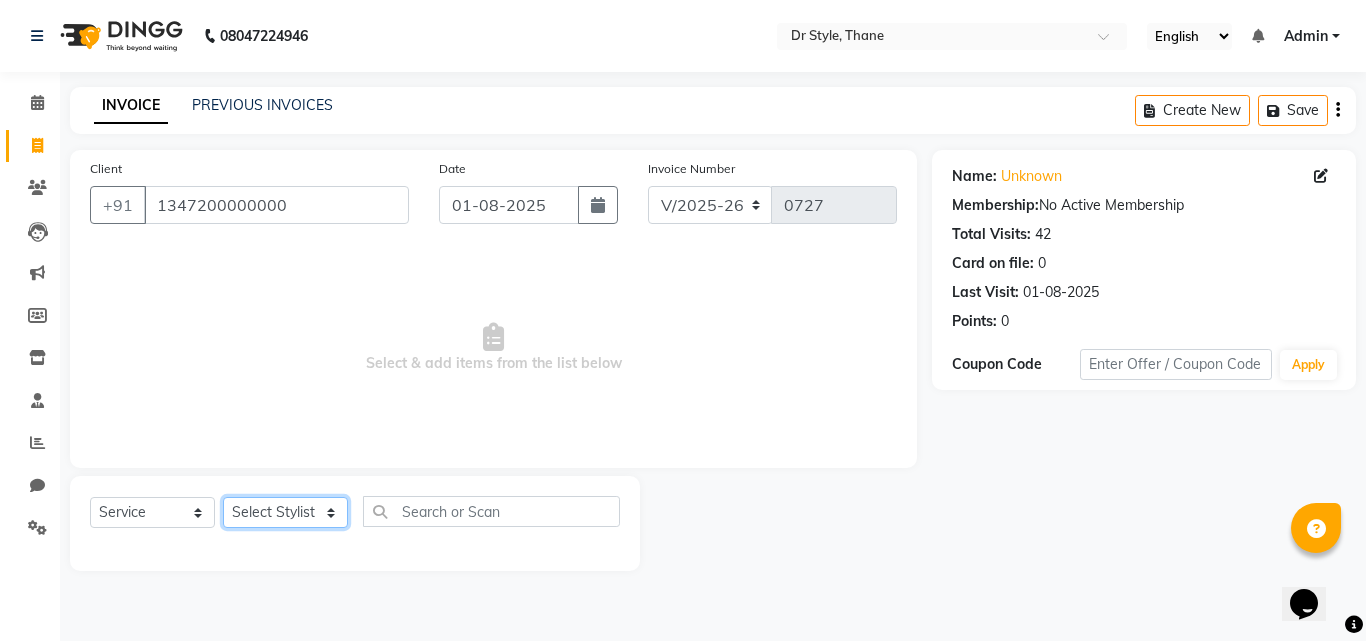 select on "81004" 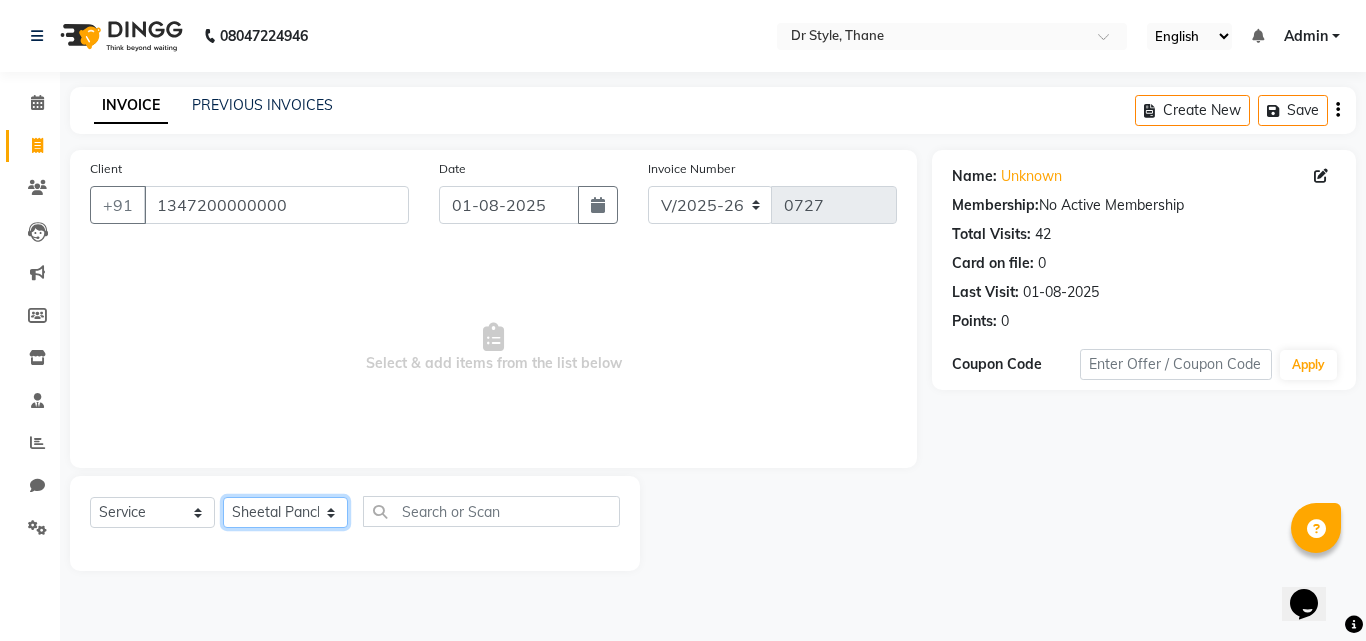 click on "Select Stylist Amir Apeksha Haider Salmani Salman Sheetal Panchal" 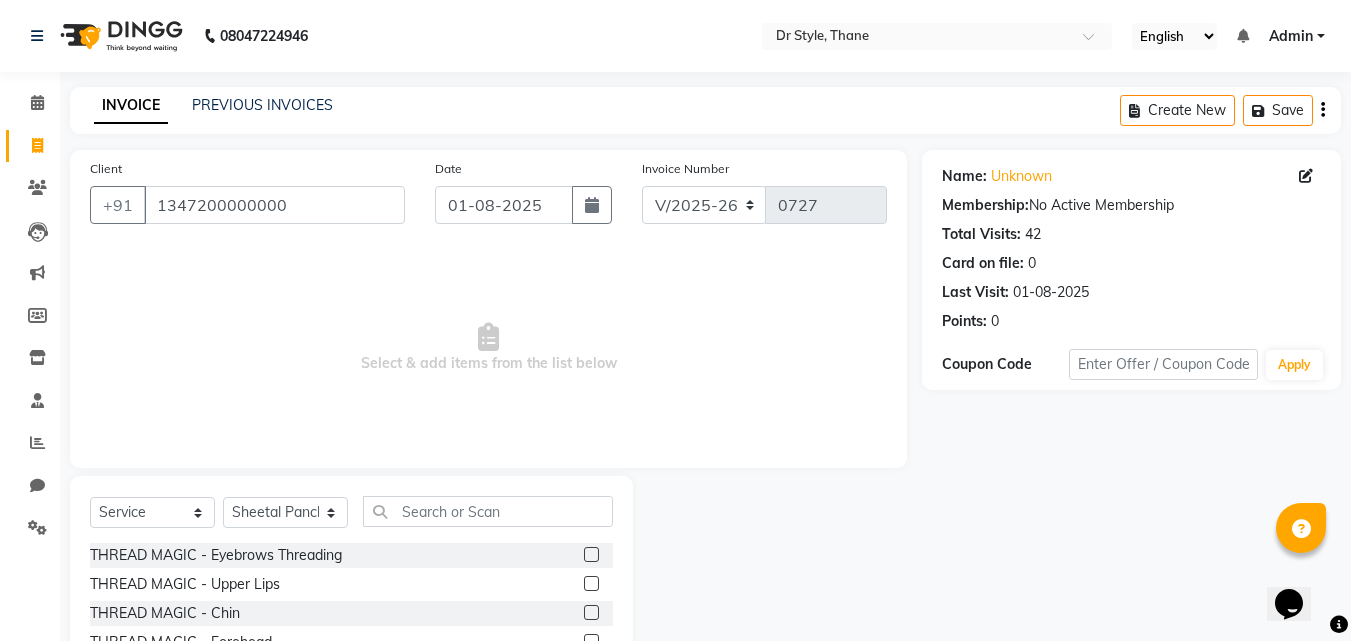click 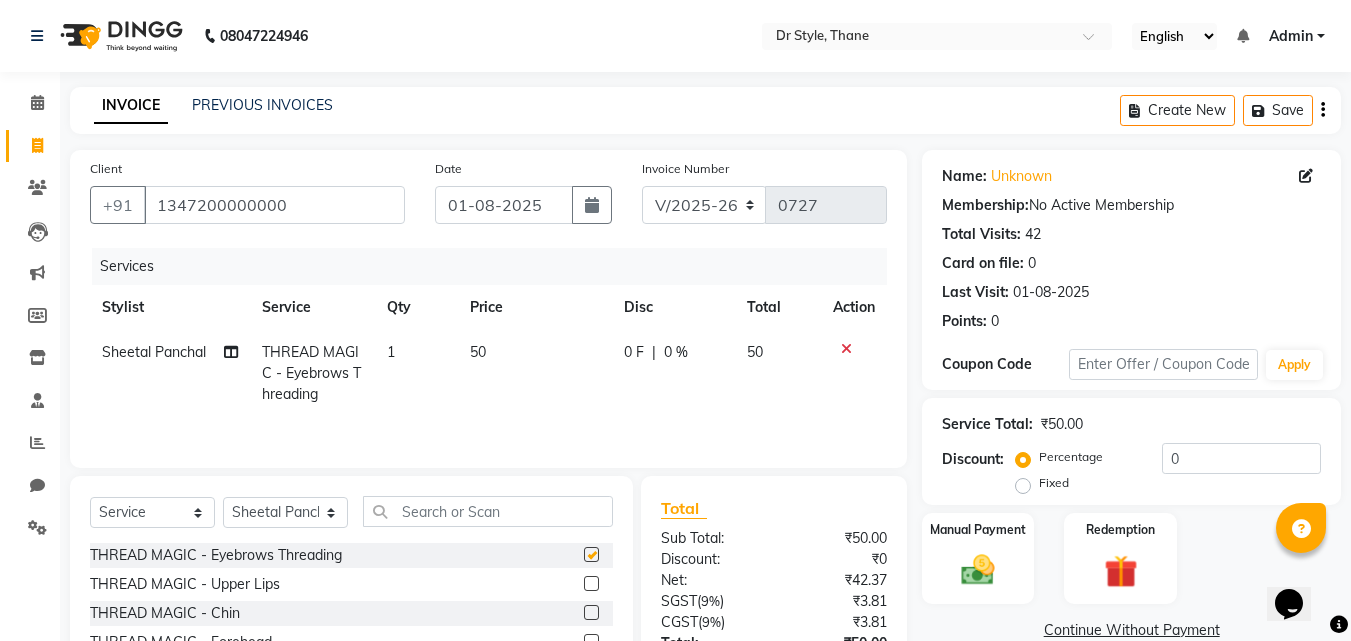checkbox on "false" 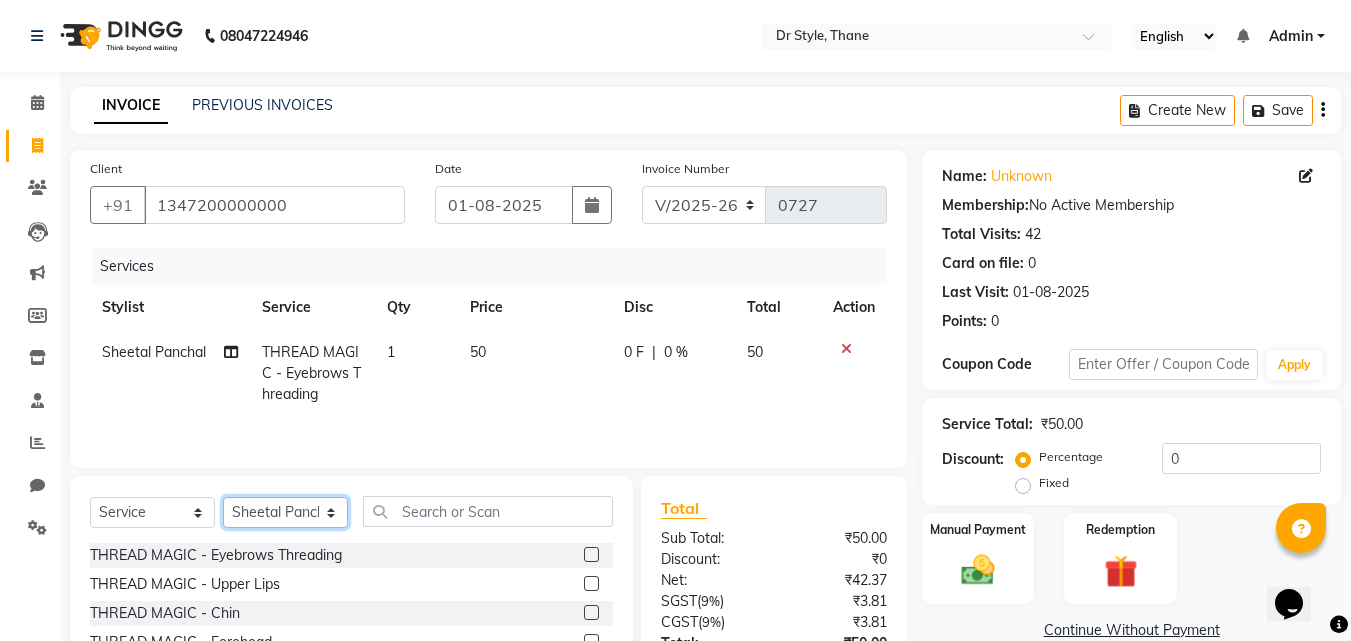 click on "Select Stylist Amir Apeksha Haider Salmani Salman Sheetal Panchal" 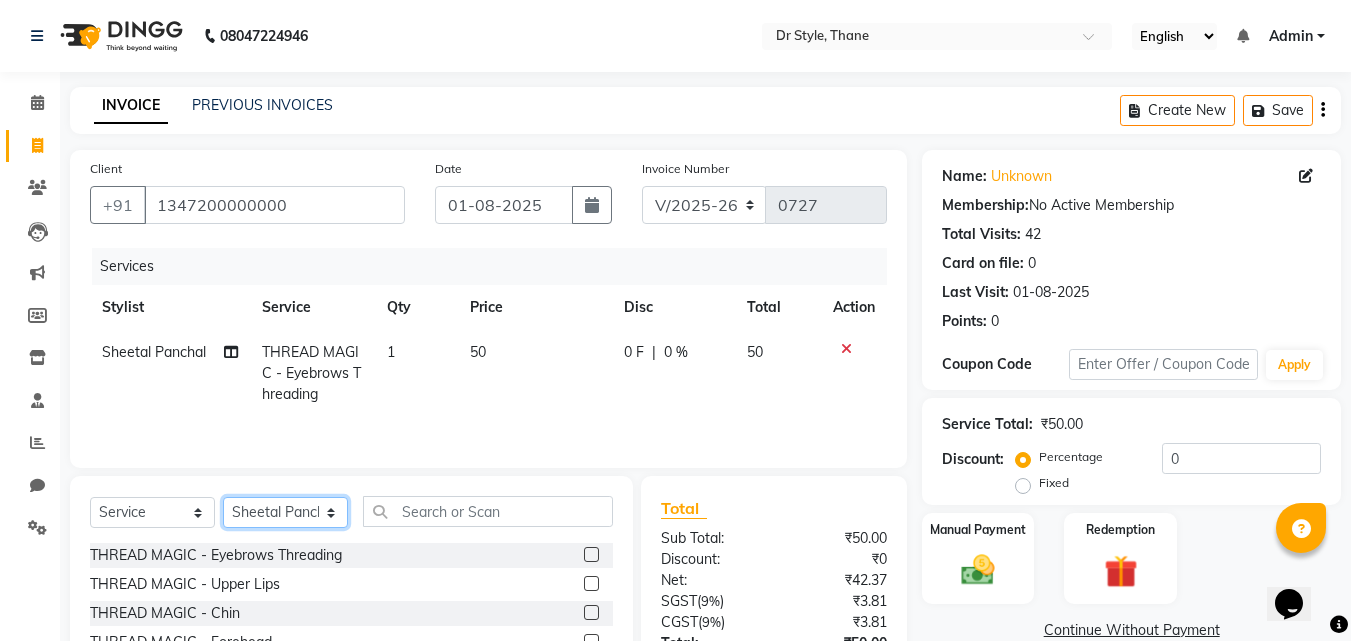 select on "69916" 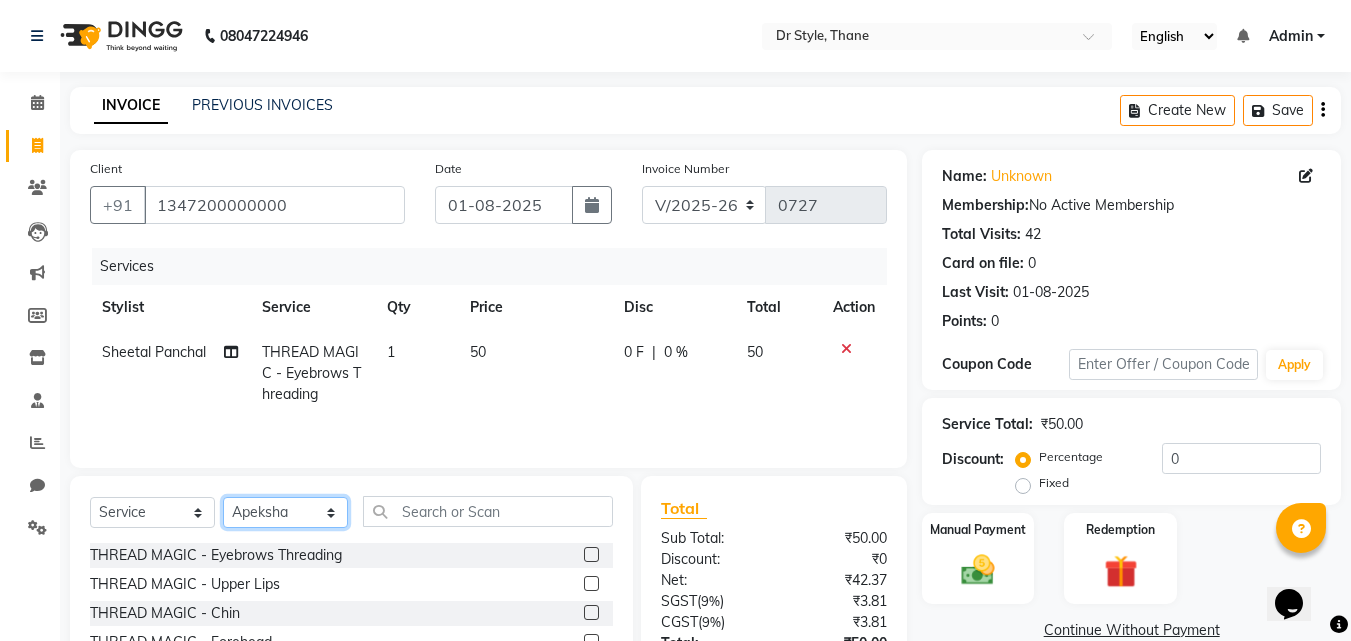 click on "Select Stylist Amir Apeksha Haider Salmani Salman Sheetal Panchal" 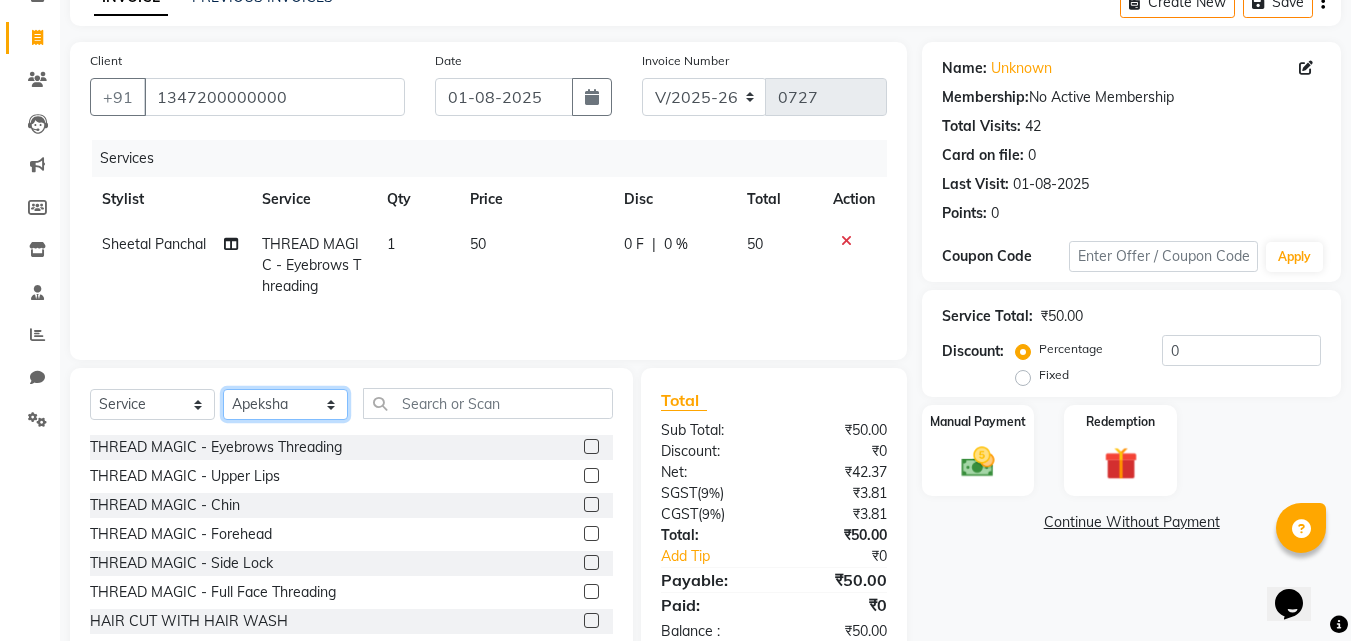 scroll, scrollTop: 160, scrollLeft: 0, axis: vertical 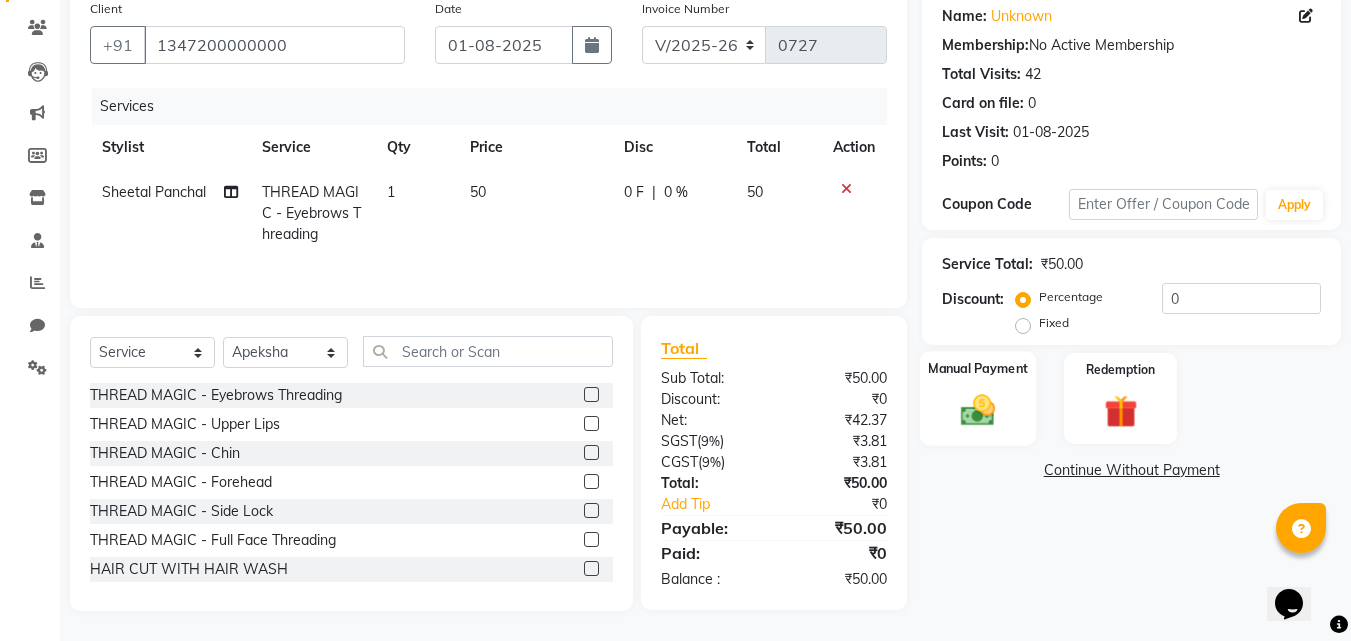 click on "Manual Payment" 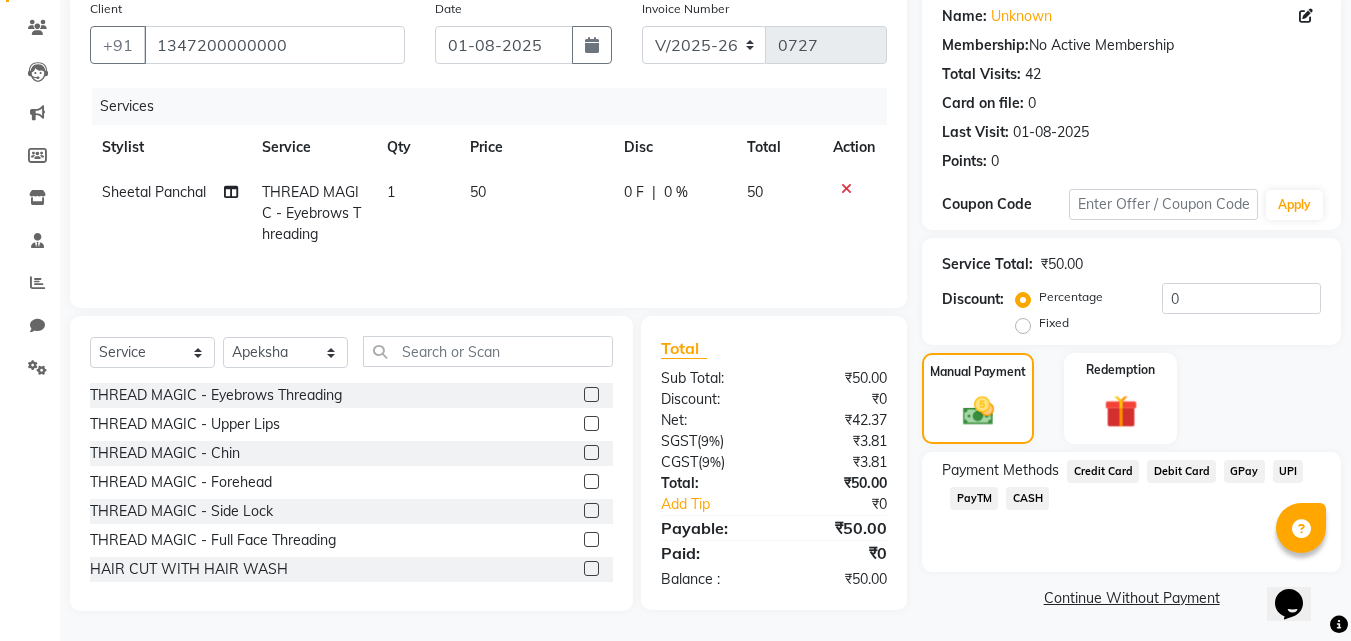 scroll, scrollTop: 162, scrollLeft: 0, axis: vertical 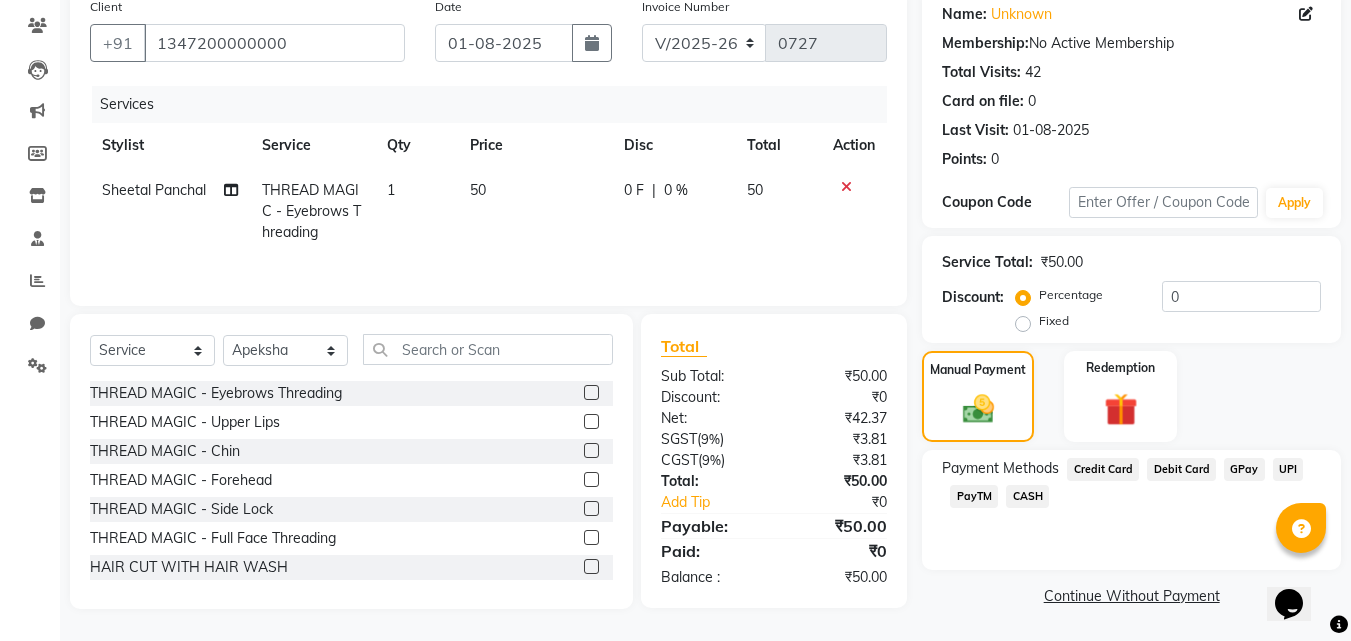 click on "GPay" 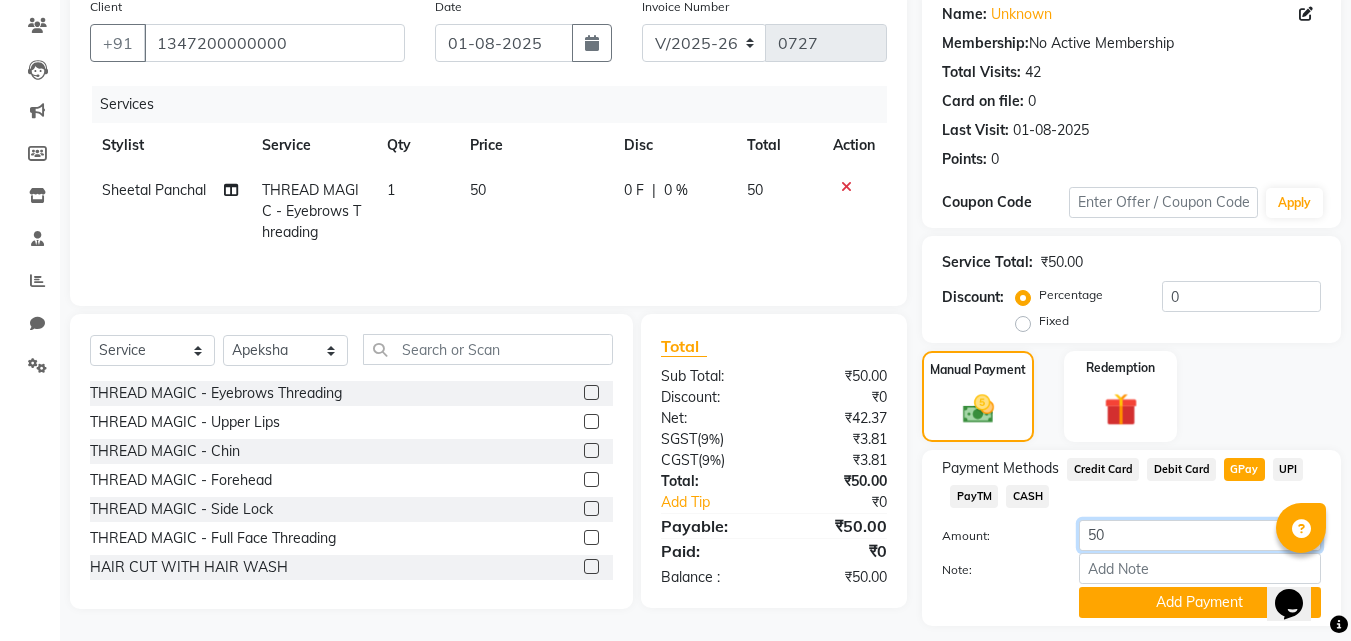 scroll, scrollTop: 218, scrollLeft: 0, axis: vertical 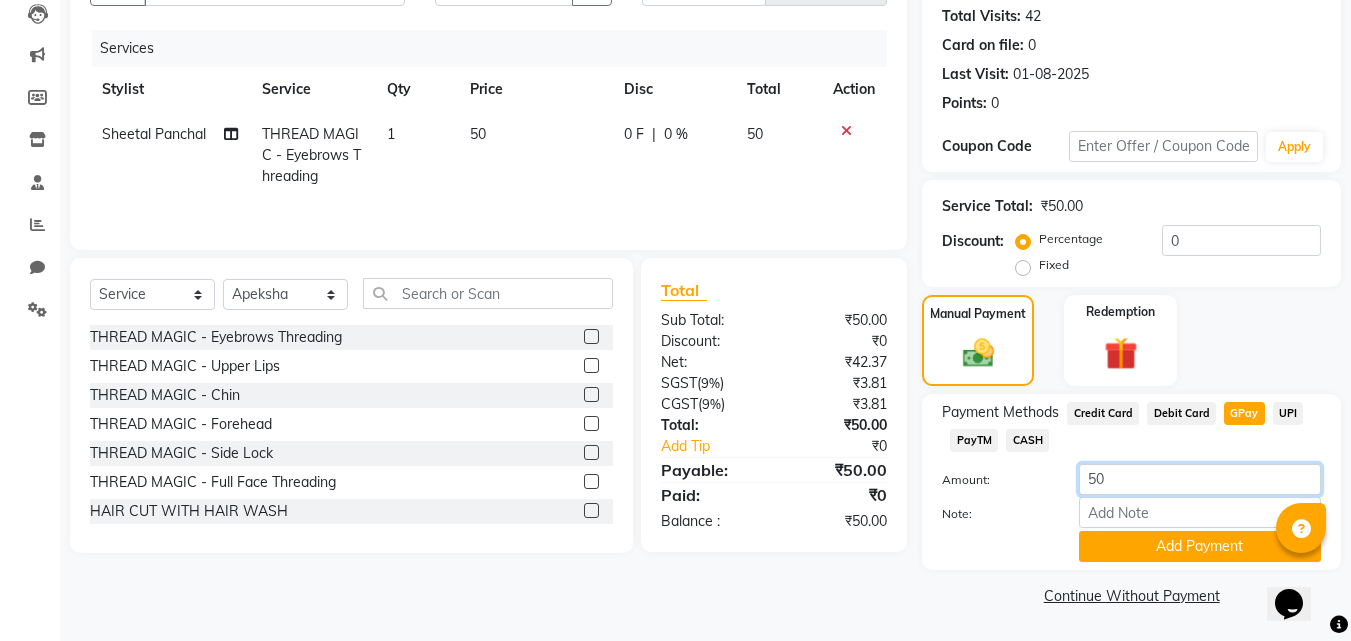 drag, startPoint x: 1247, startPoint y: 485, endPoint x: 1241, endPoint y: 499, distance: 15.231546 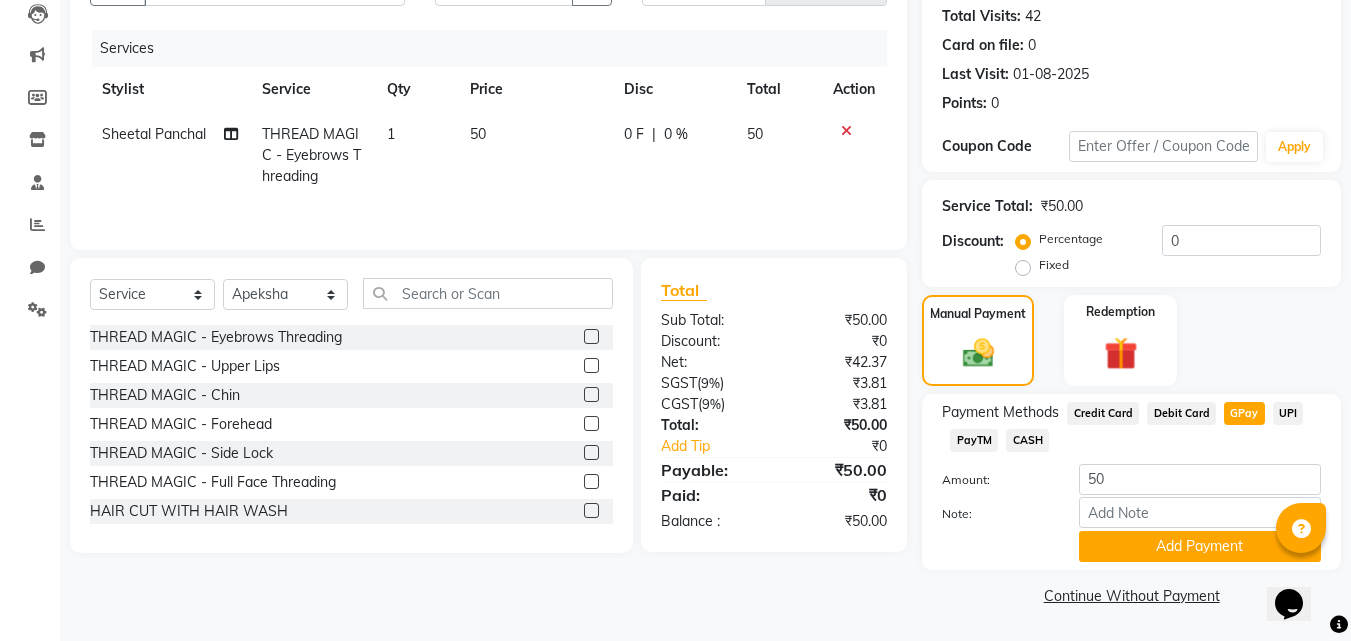 drag, startPoint x: 1241, startPoint y: 499, endPoint x: 861, endPoint y: 619, distance: 398.49716 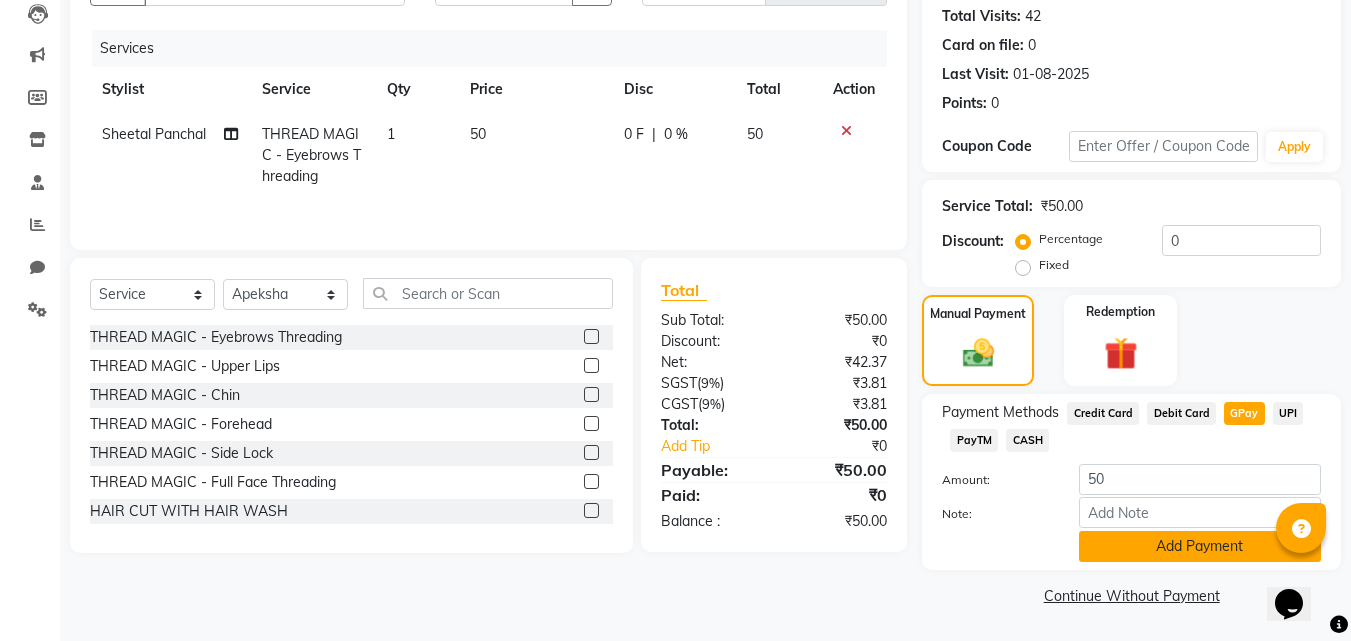 click on "Add Payment" 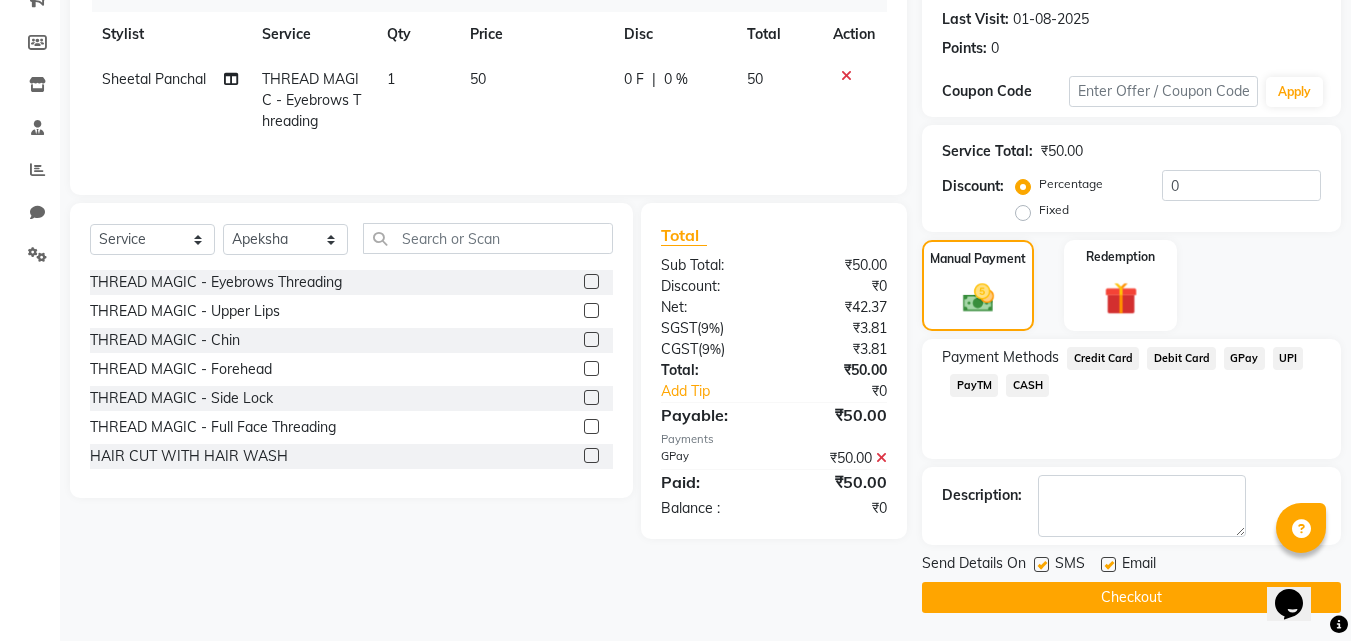 scroll, scrollTop: 275, scrollLeft: 0, axis: vertical 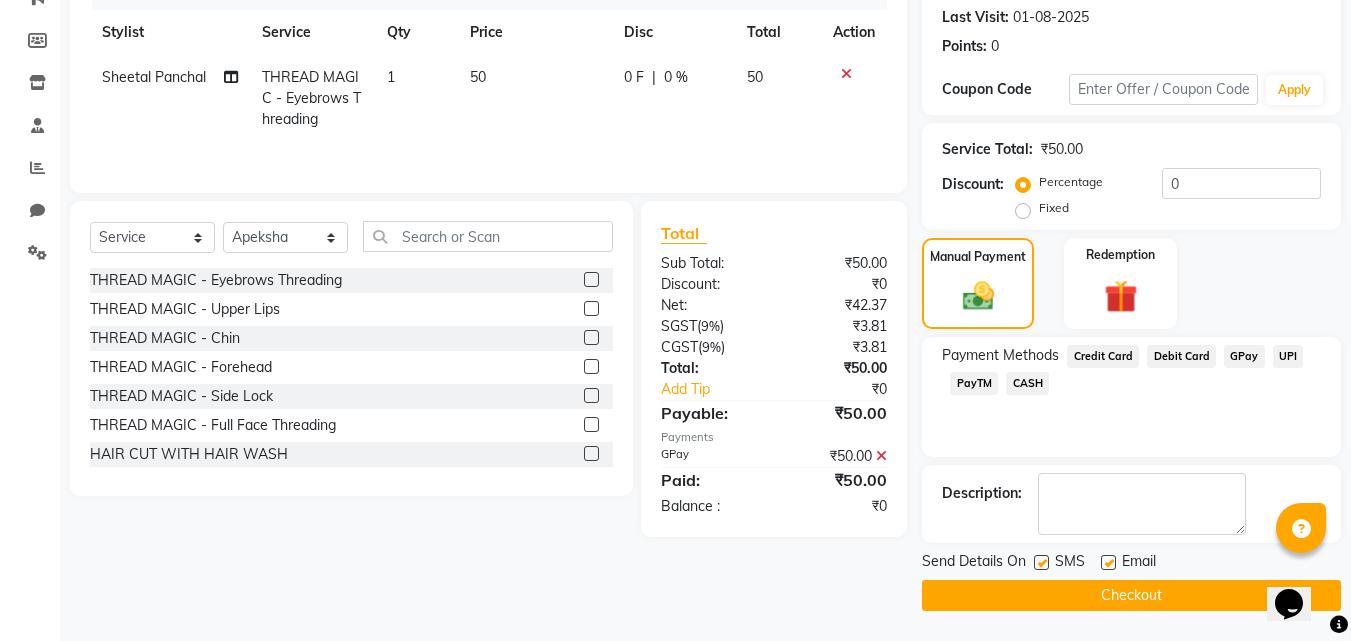 click on "Checkout" 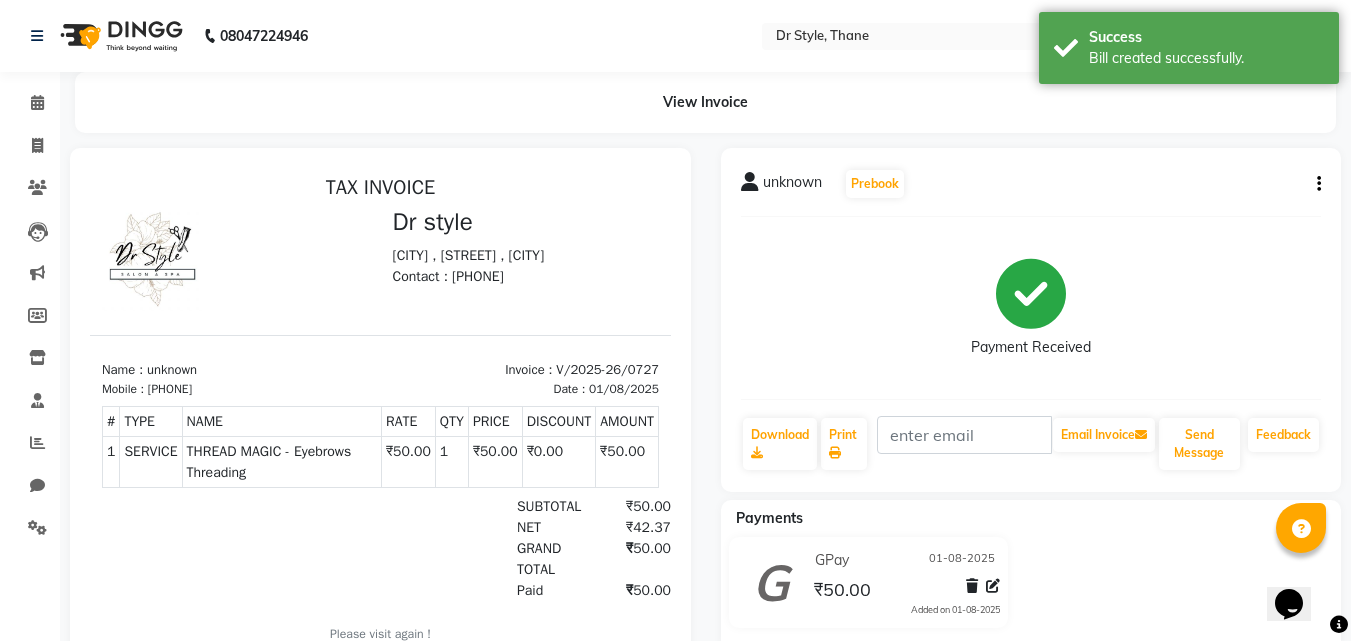 scroll, scrollTop: 0, scrollLeft: 0, axis: both 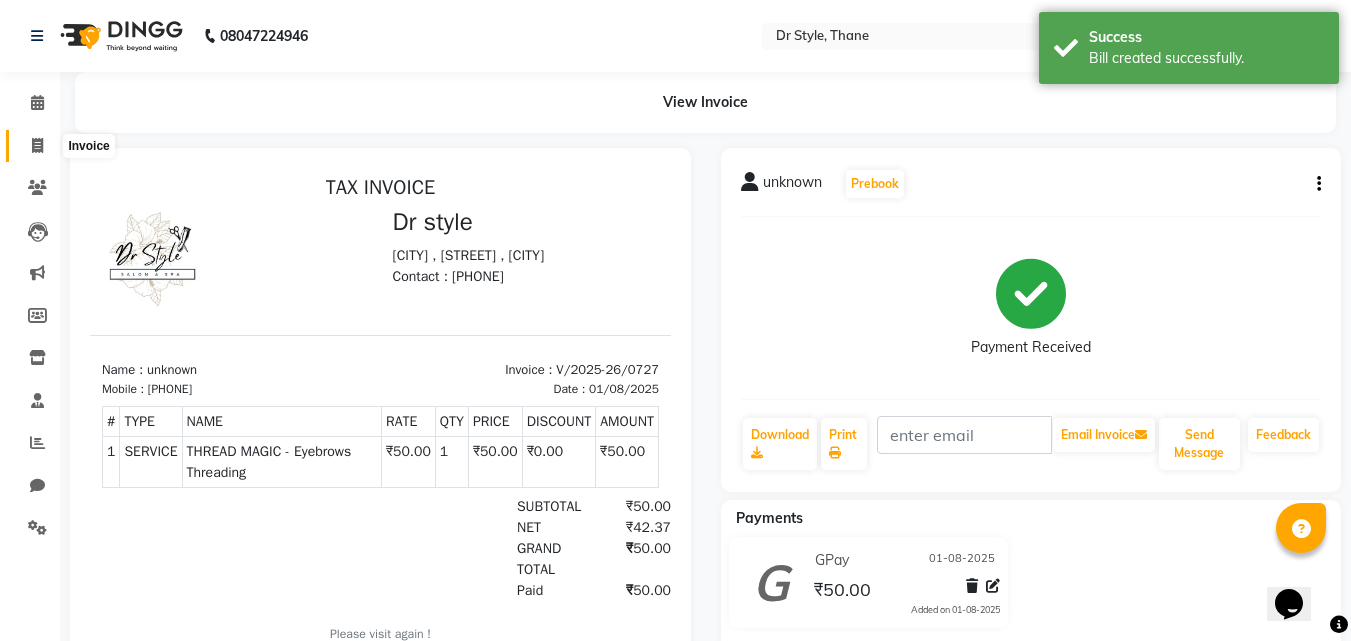 click 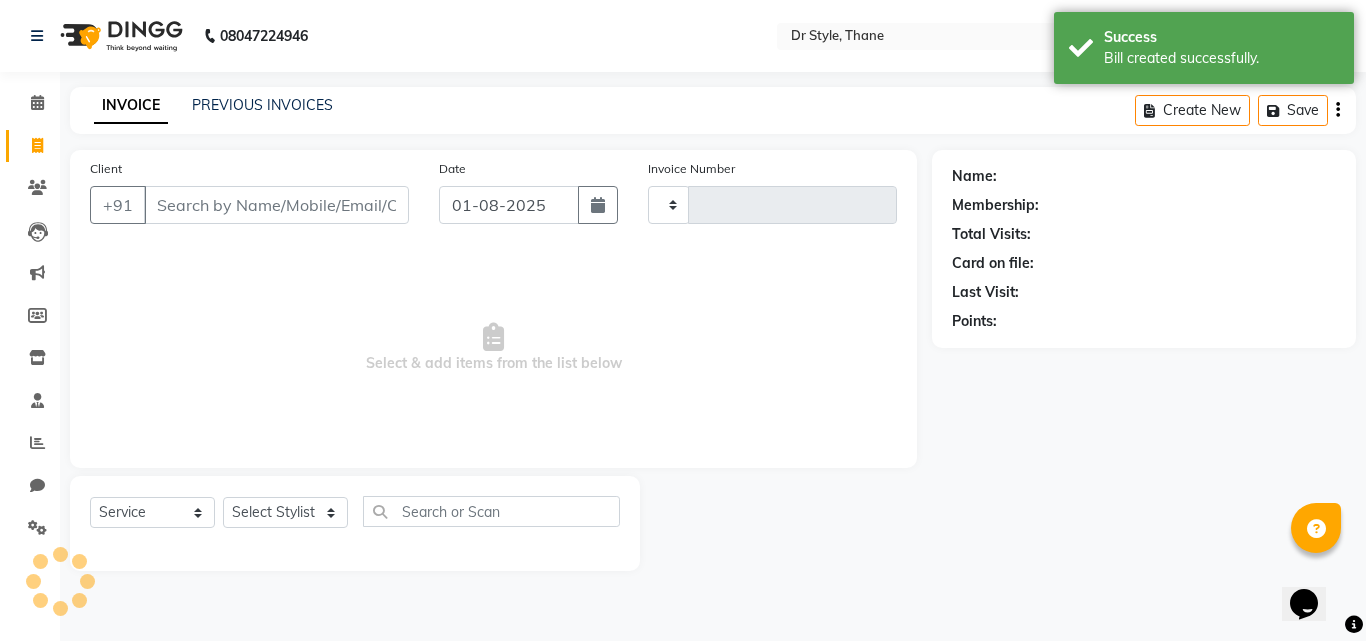 type on "0728" 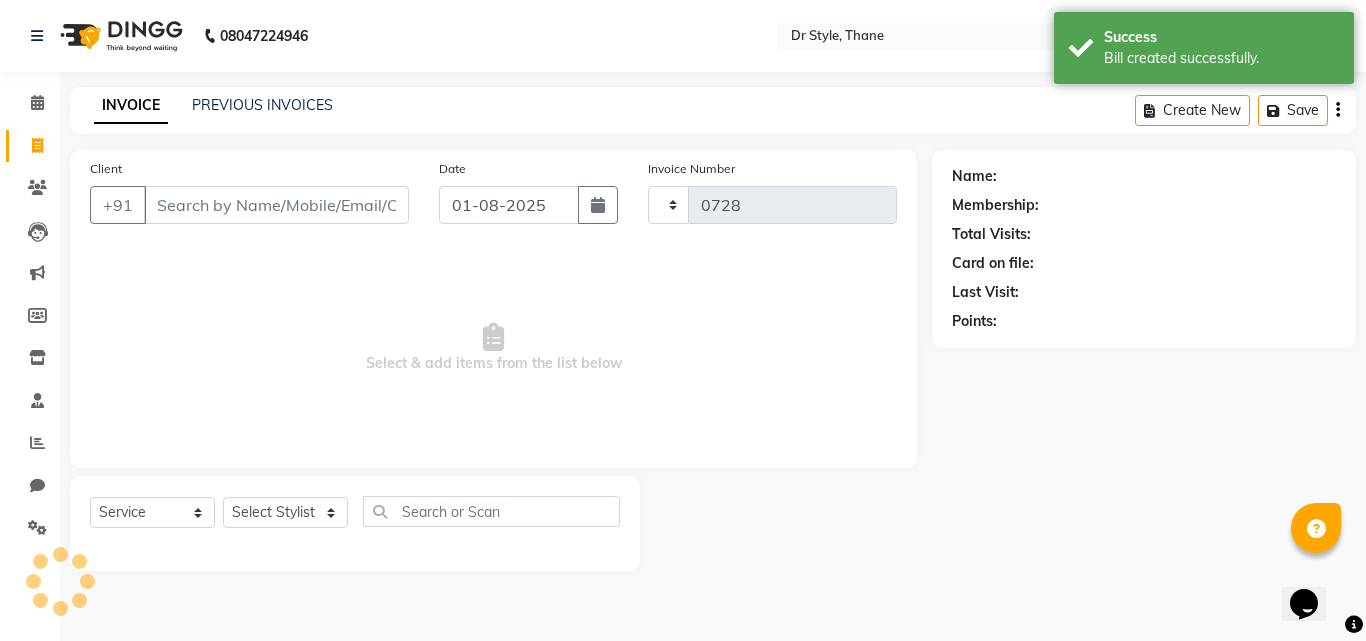 select on "7832" 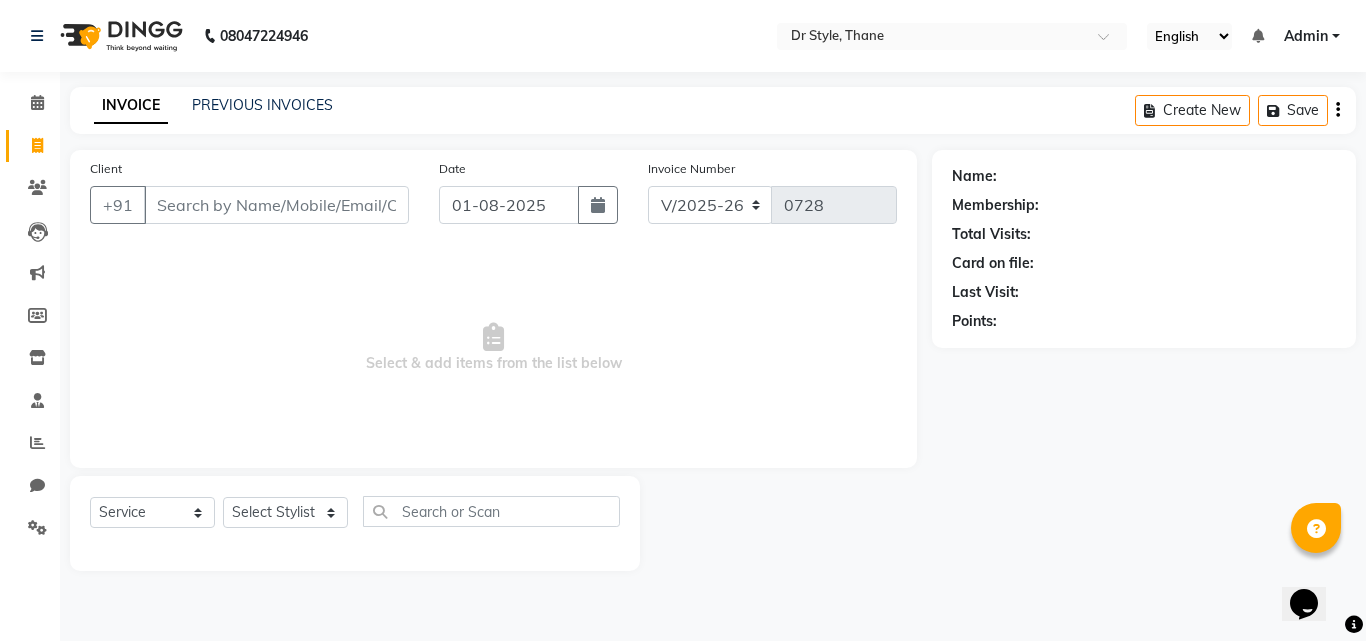 click on "Client" at bounding box center (276, 205) 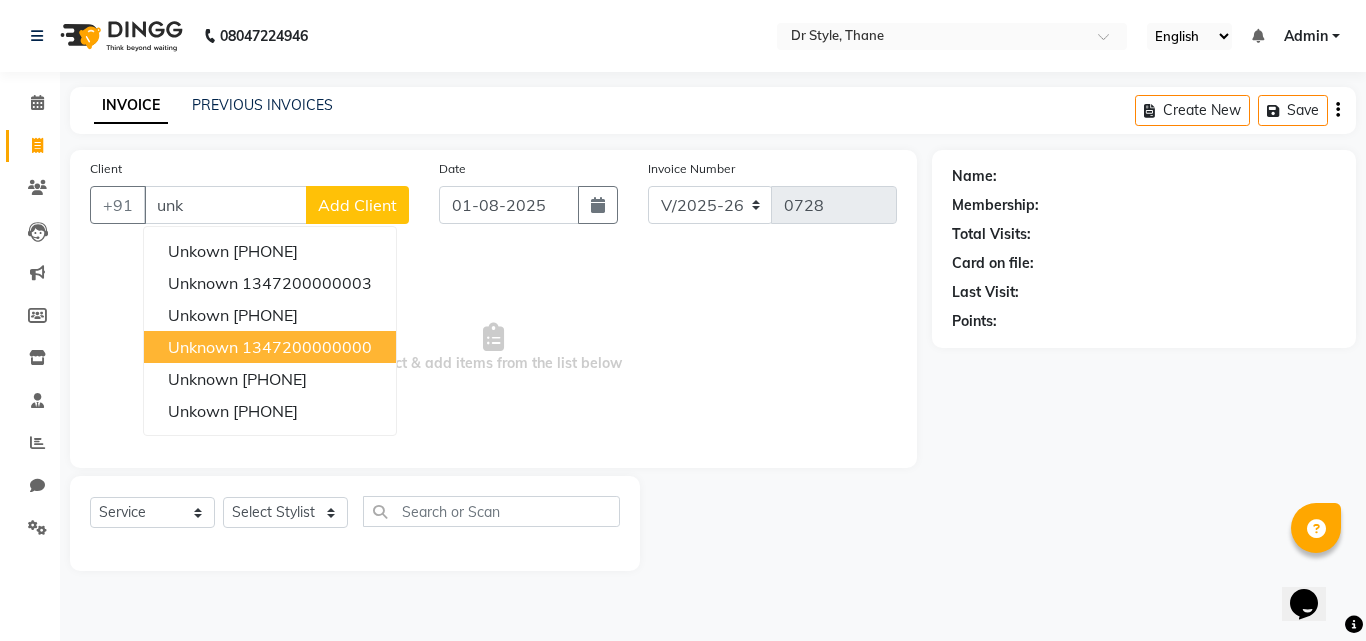 click on "unknown" at bounding box center [203, 347] 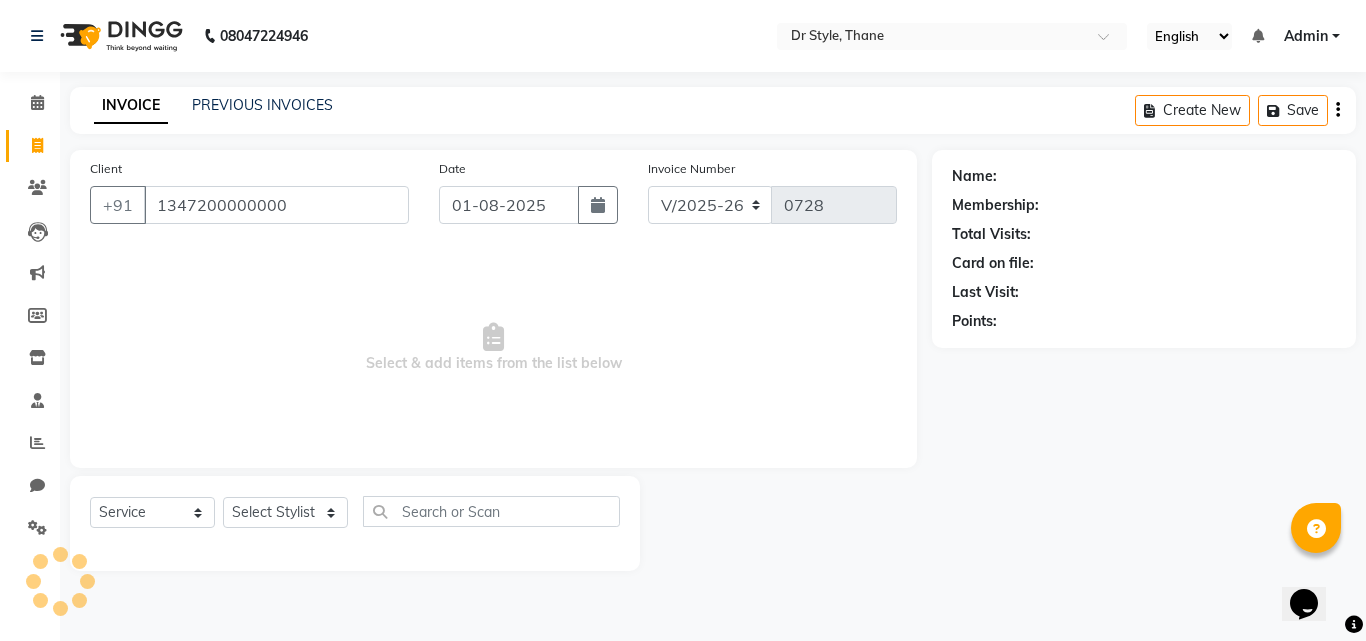 type on "1347200000000" 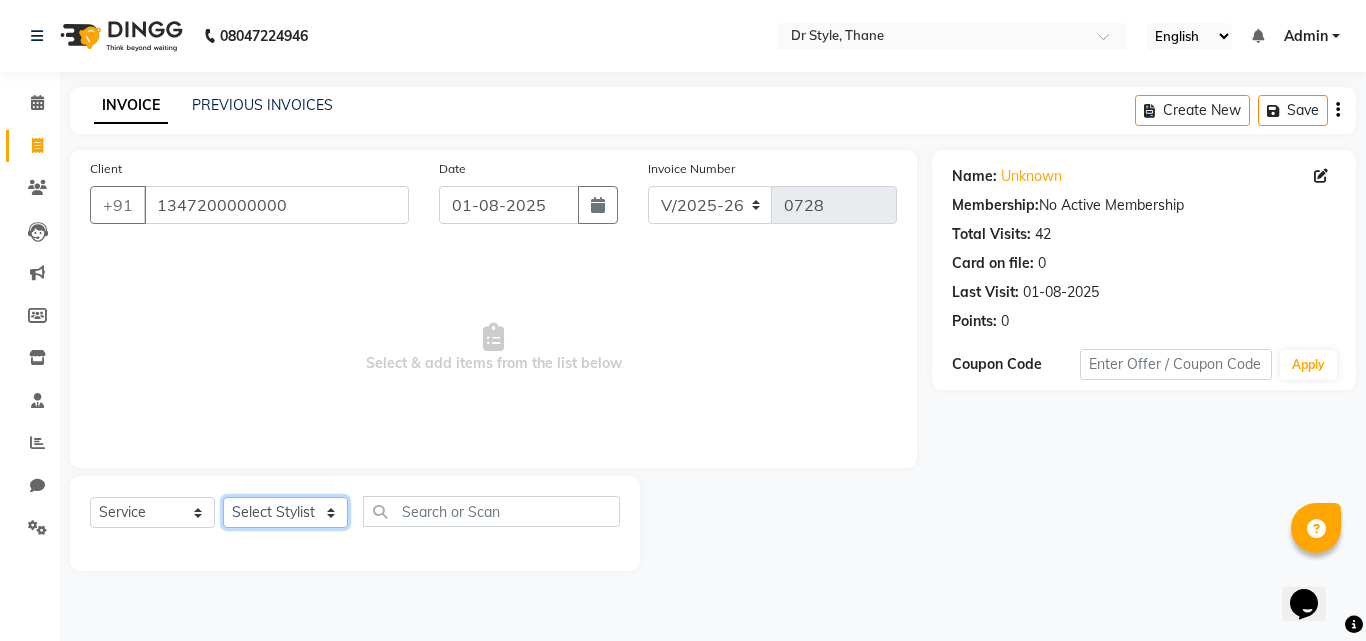 click on "Select Stylist Amir Apeksha Haider Salmani Salman Sheetal Panchal" 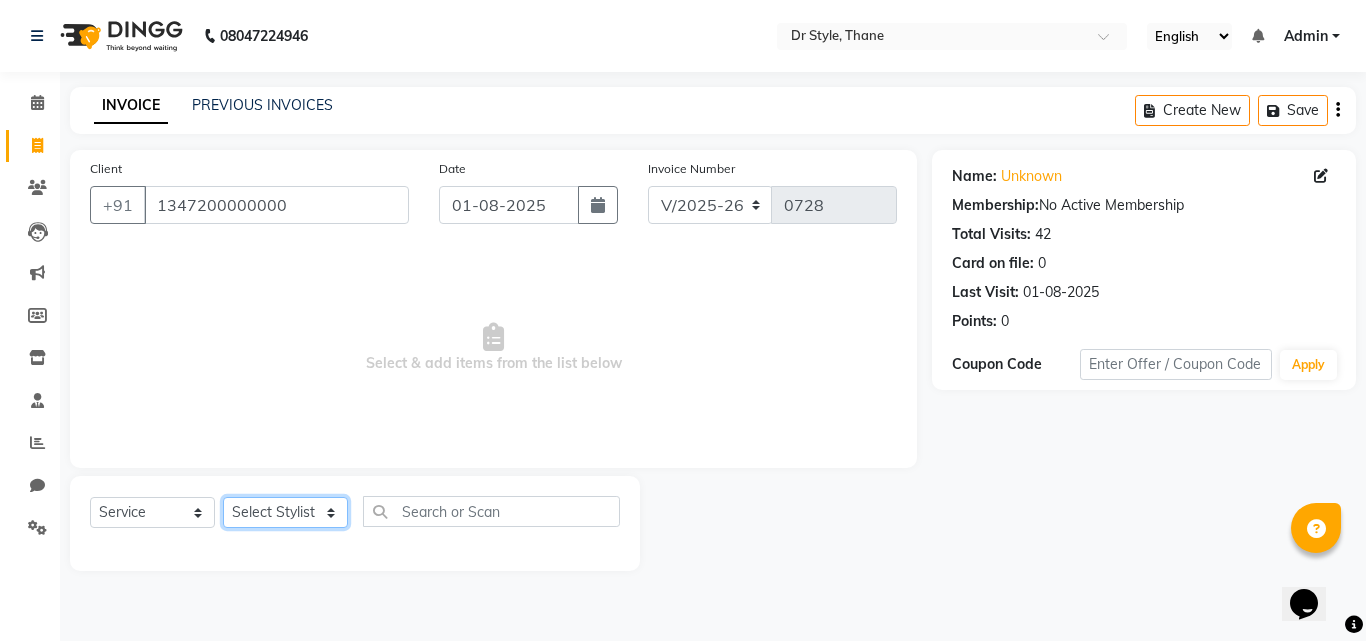 select on "80995" 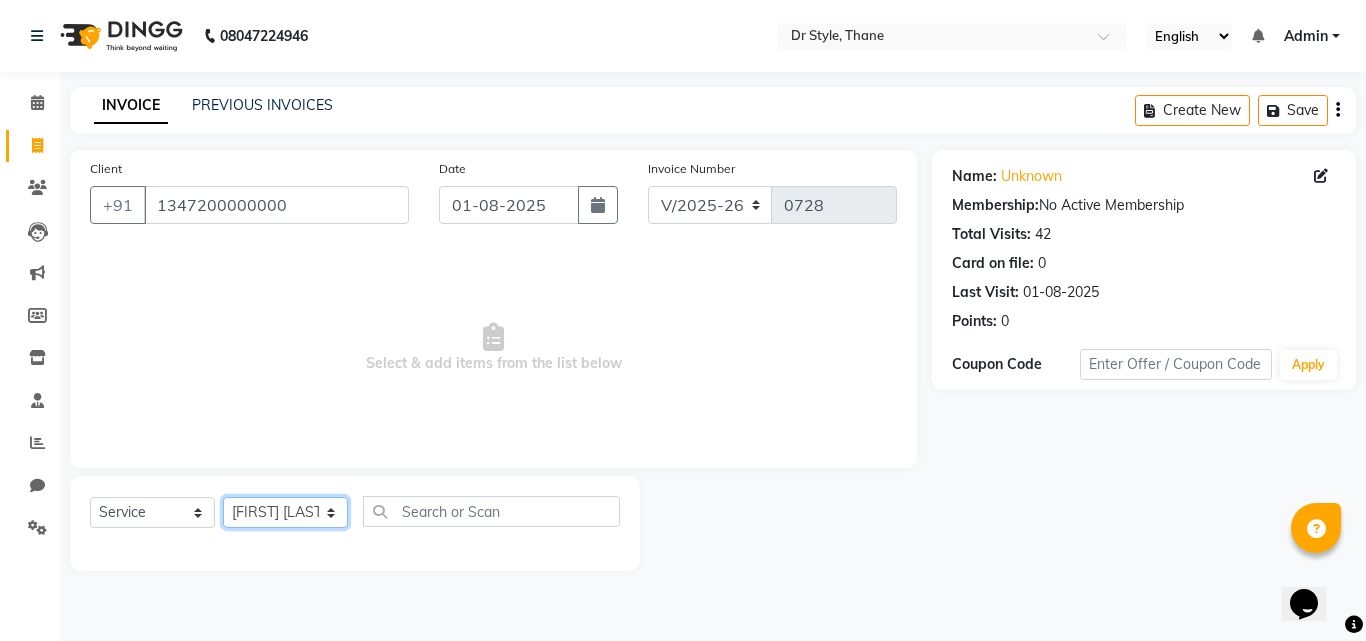 click on "Select Stylist Amir Apeksha Haider Salmani Salman Sheetal Panchal" 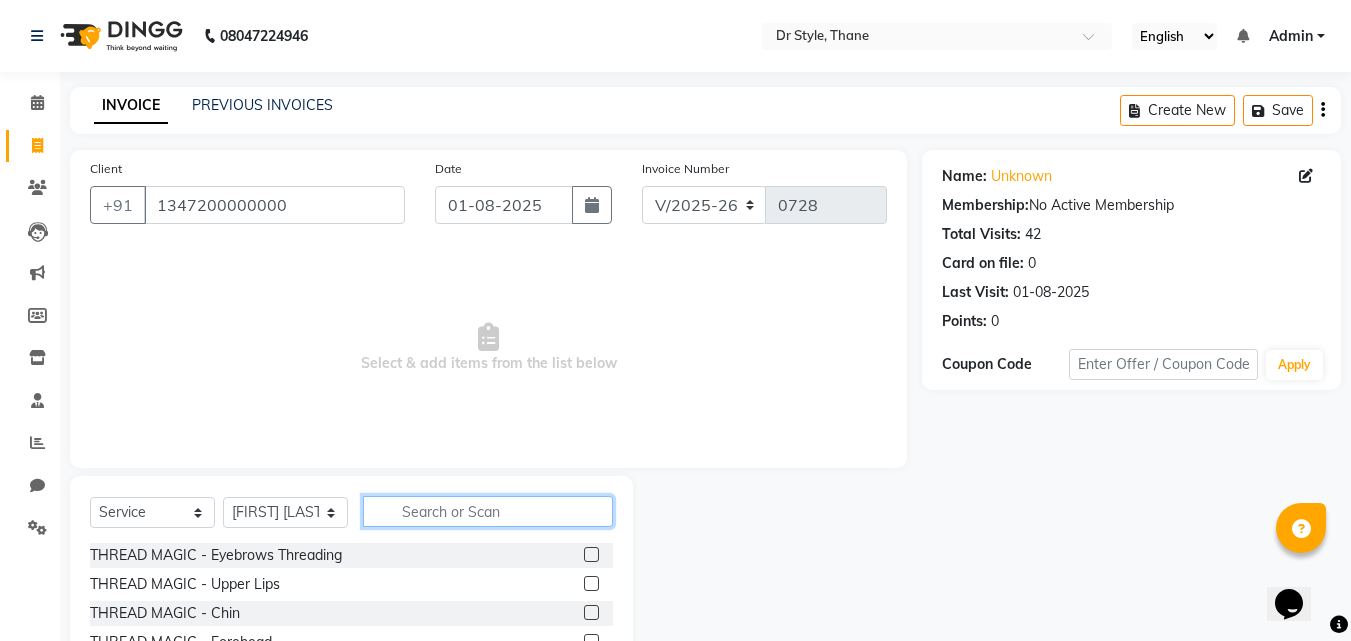click 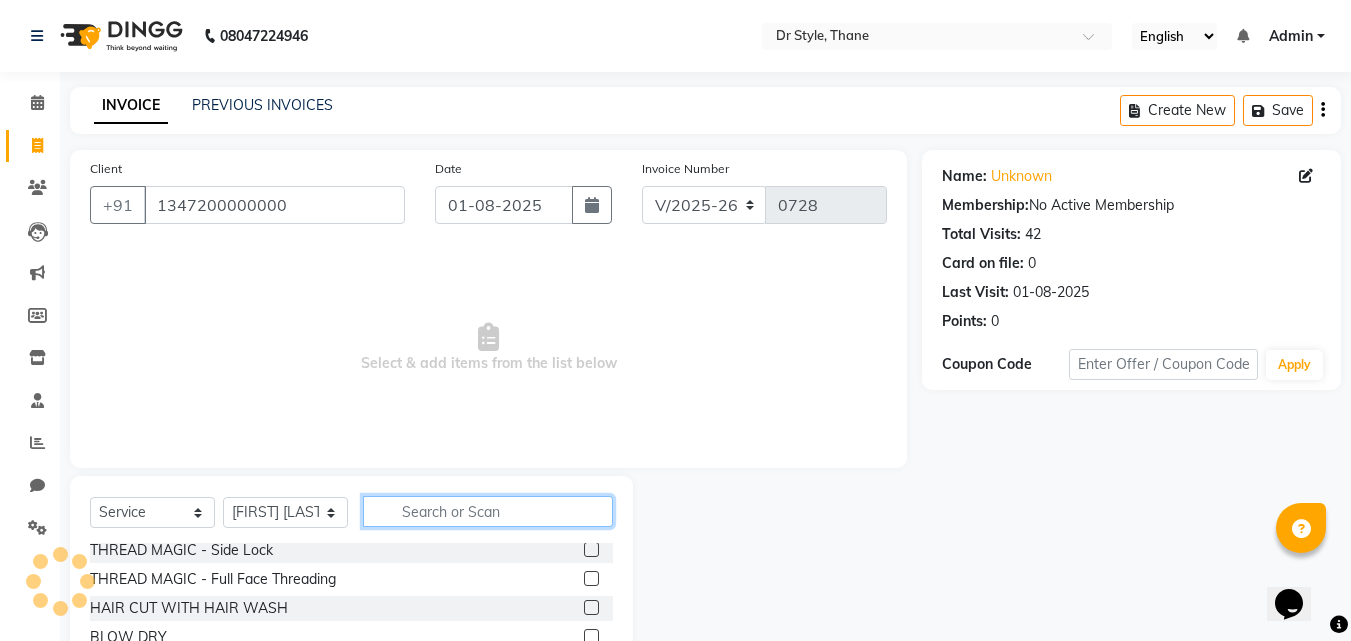 scroll, scrollTop: 0, scrollLeft: 0, axis: both 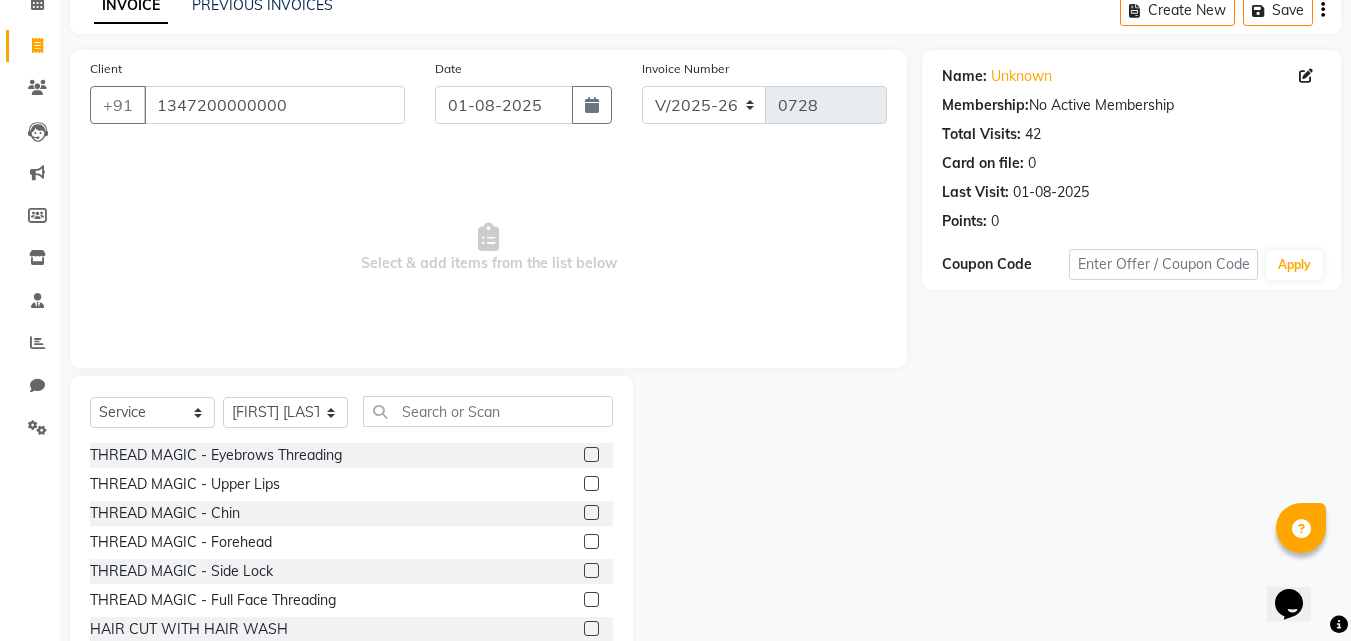 click 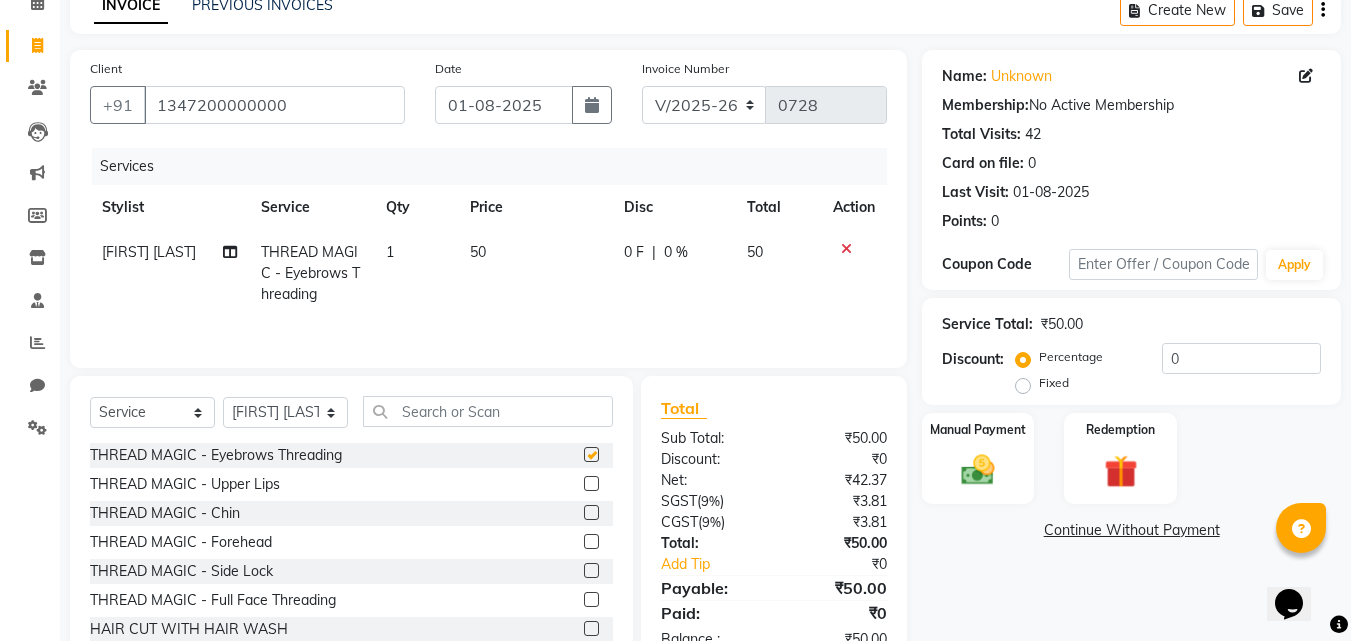 checkbox on "false" 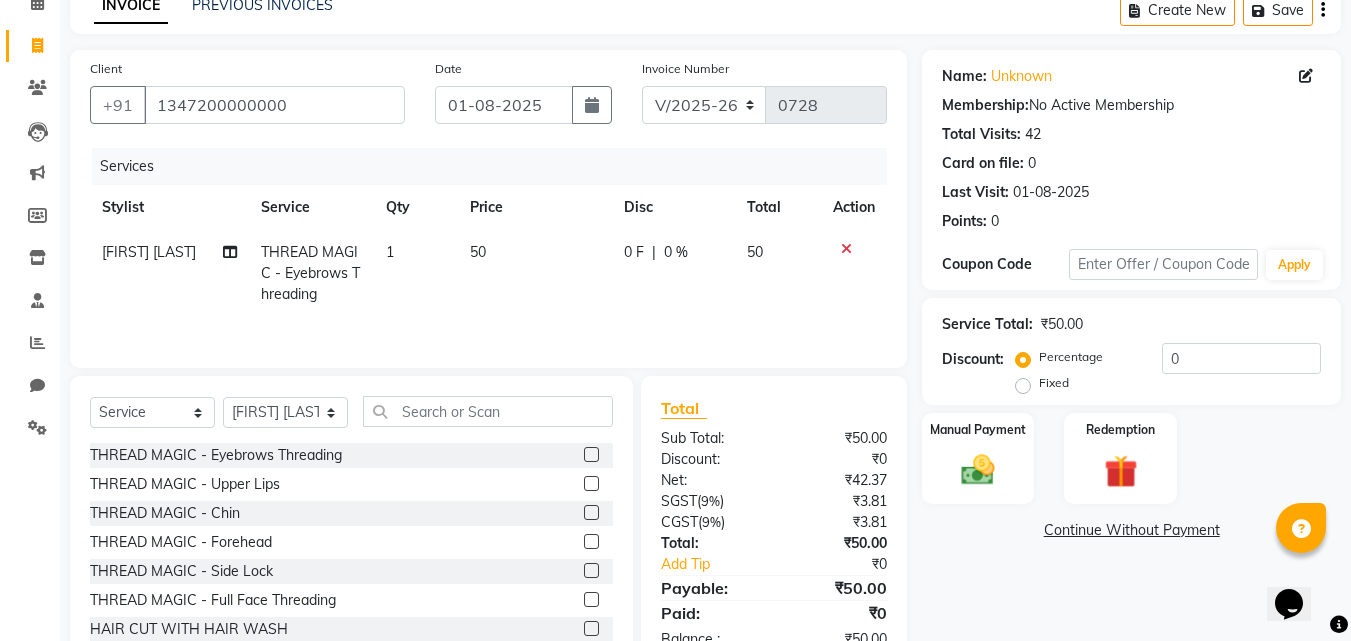 click 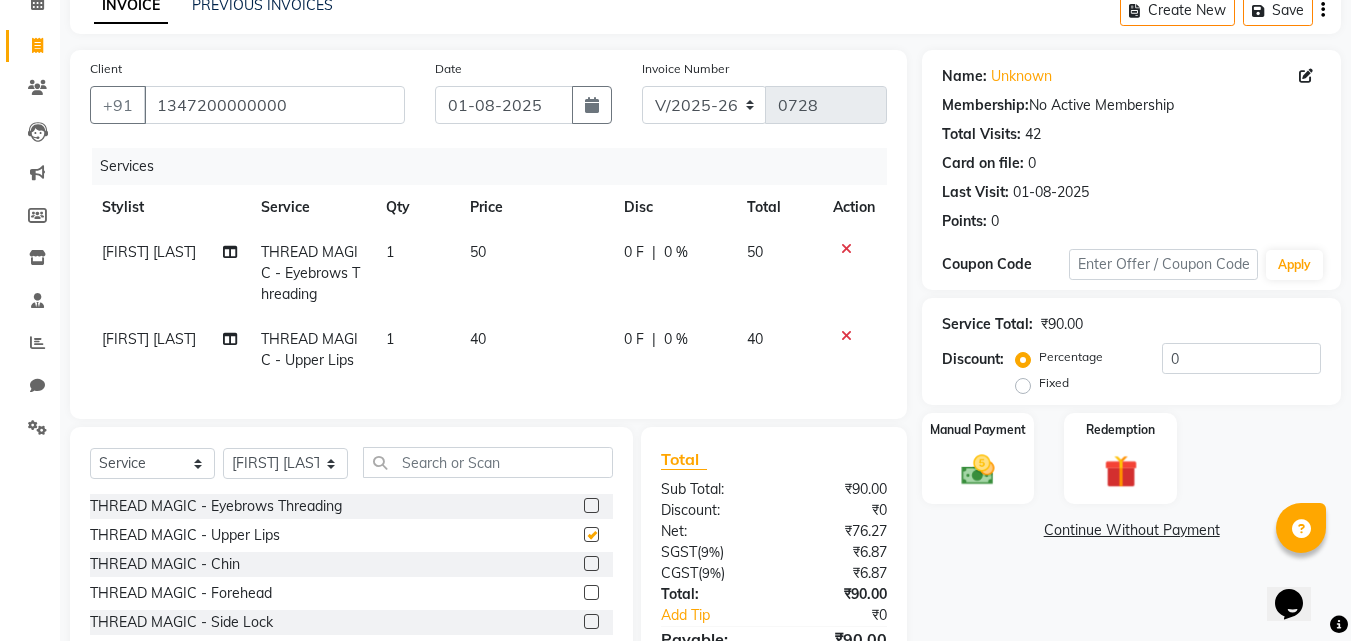 checkbox on "false" 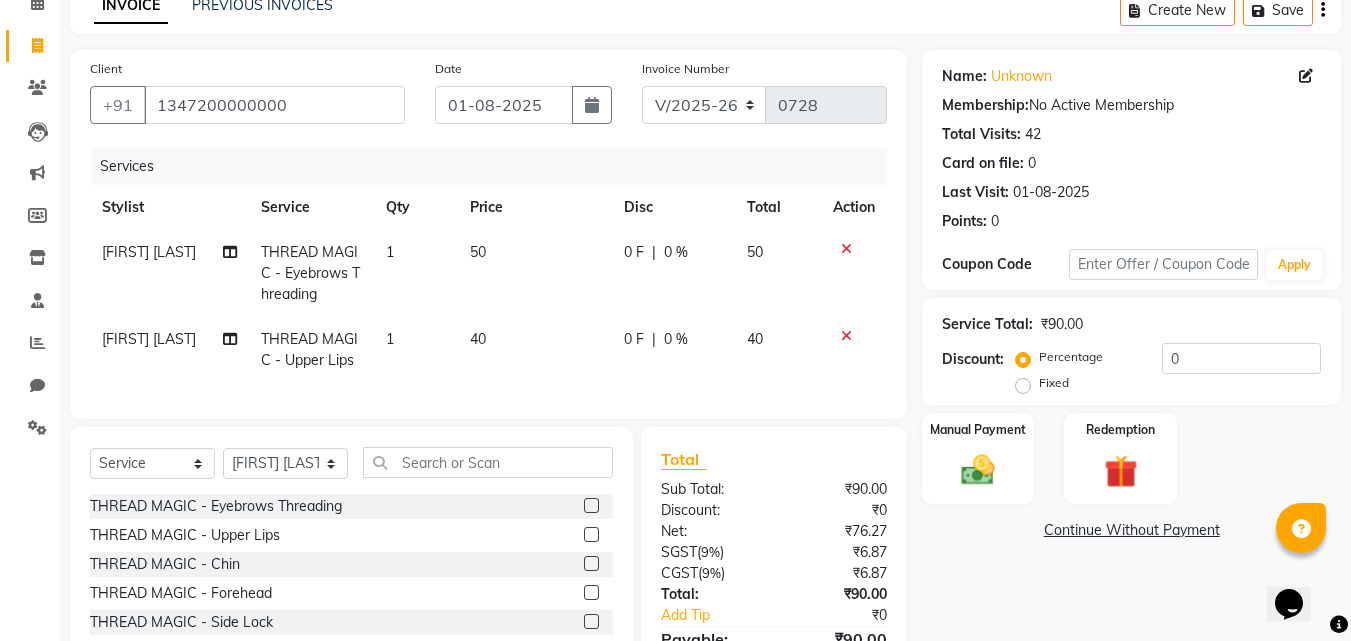 click 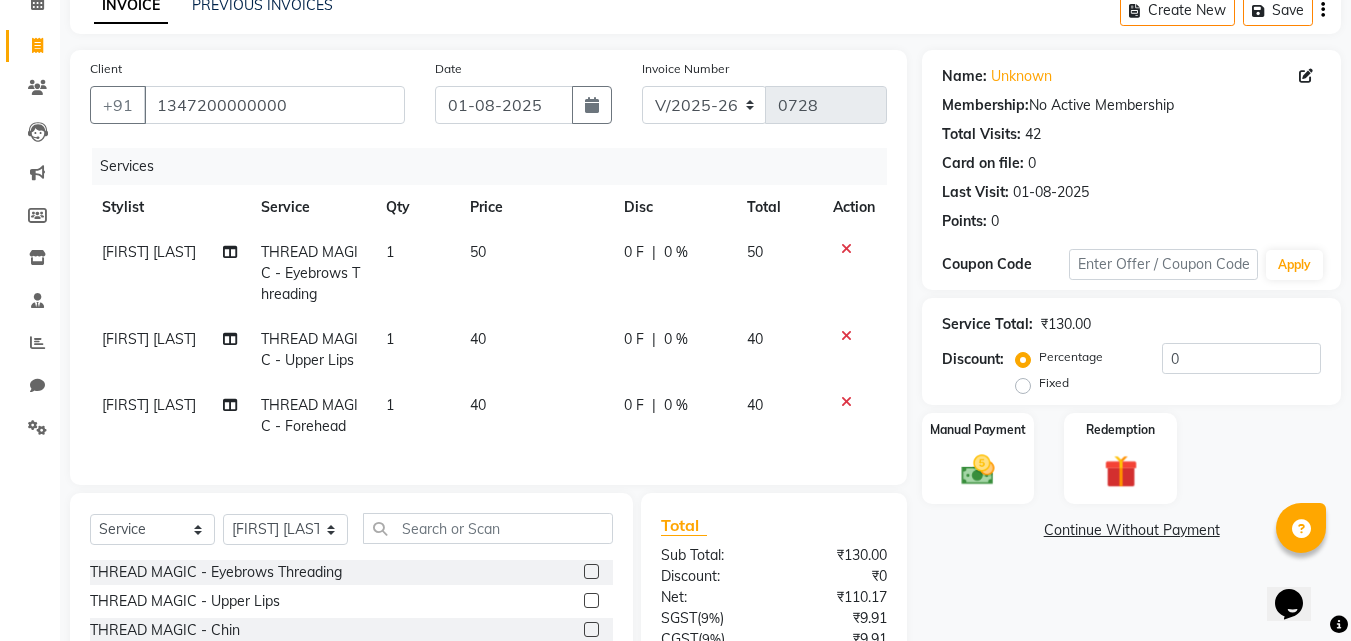 checkbox on "false" 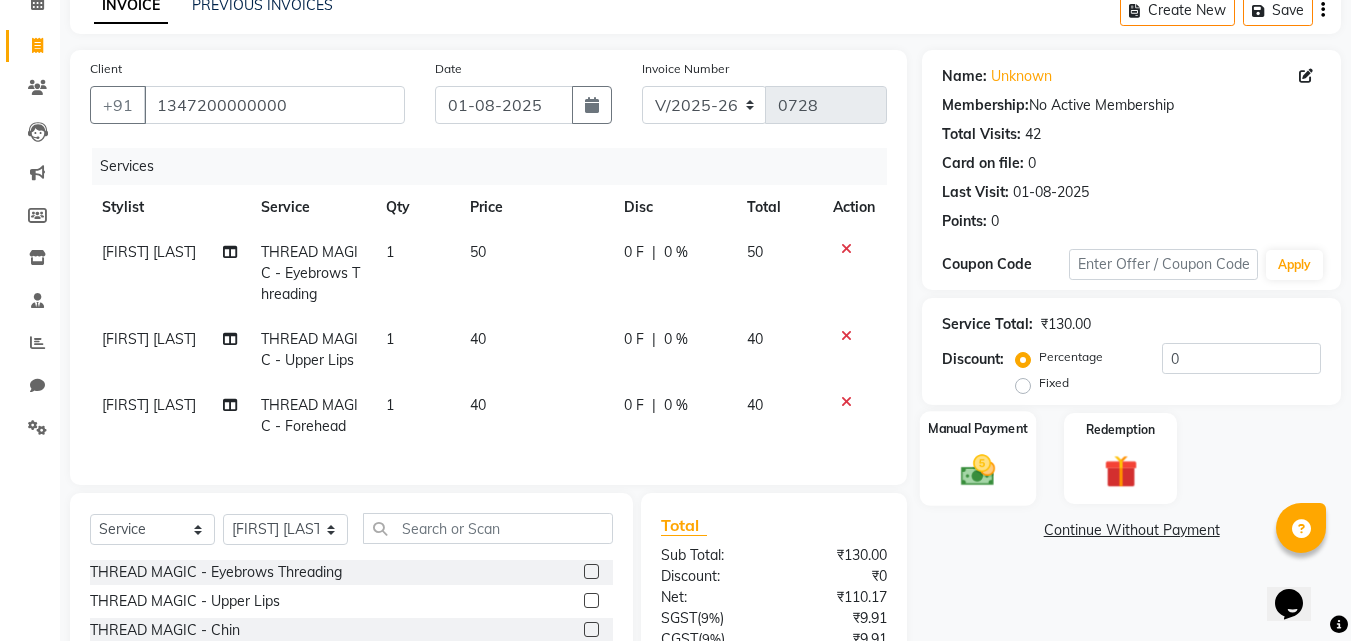 click 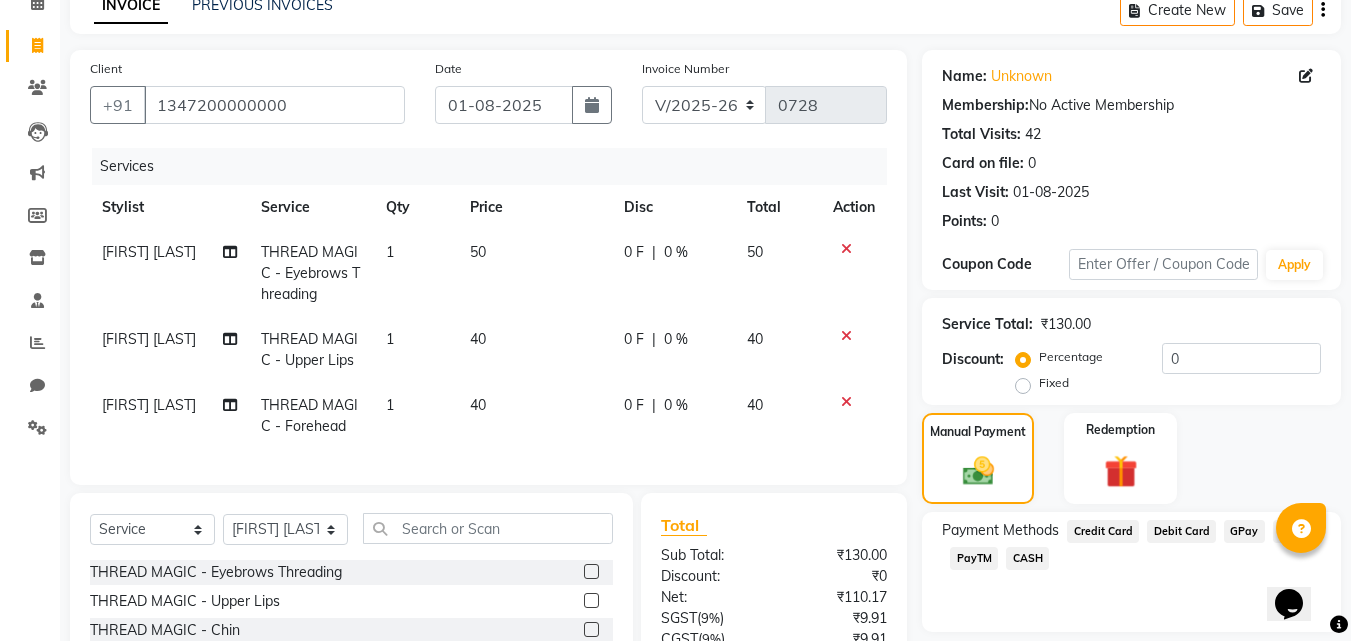 click on "GPay" 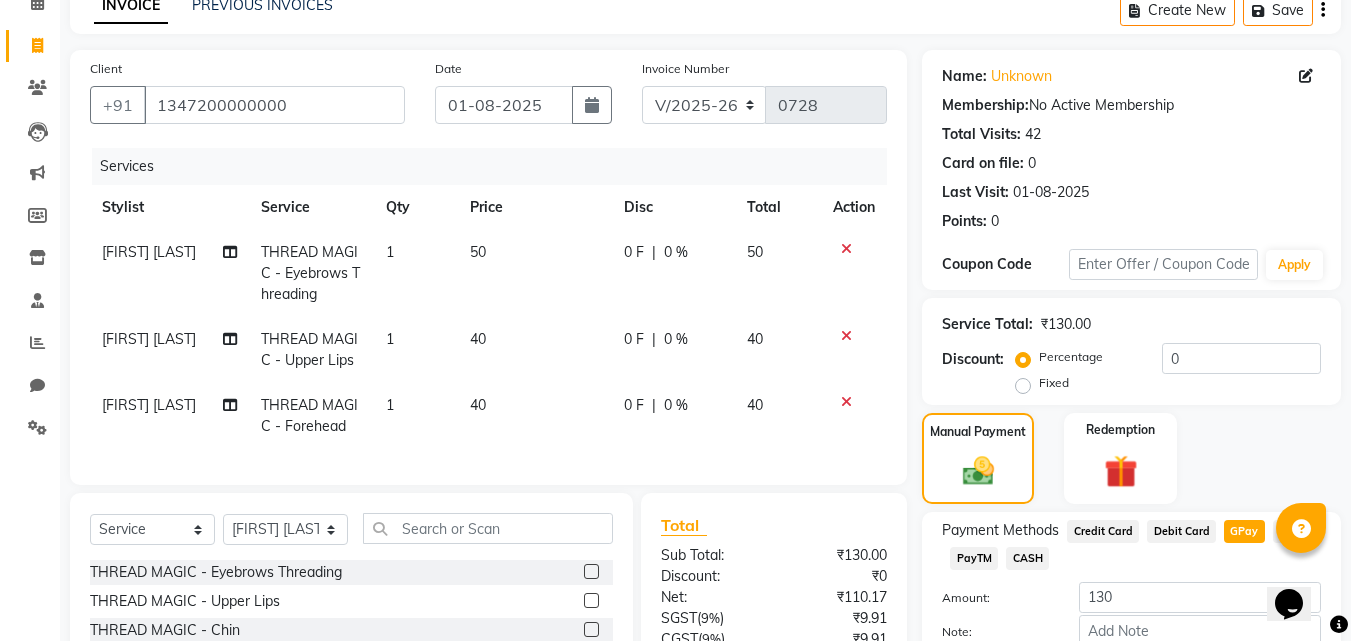 scroll, scrollTop: 292, scrollLeft: 0, axis: vertical 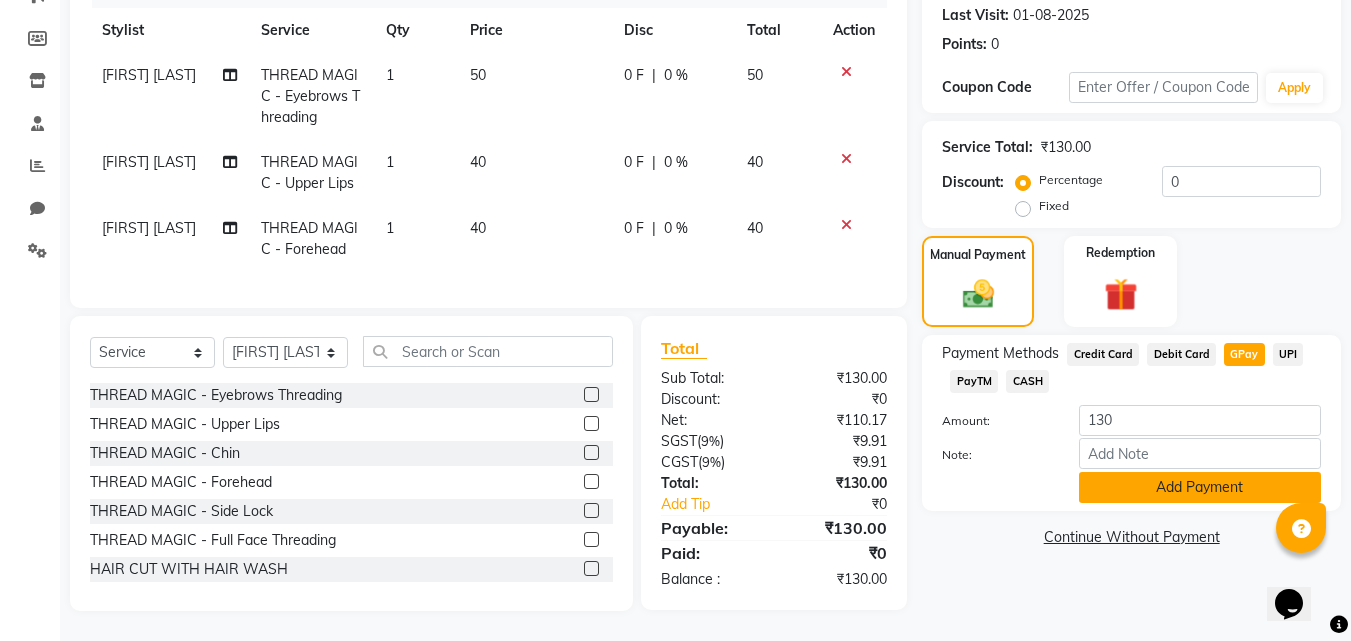 click on "Add Payment" 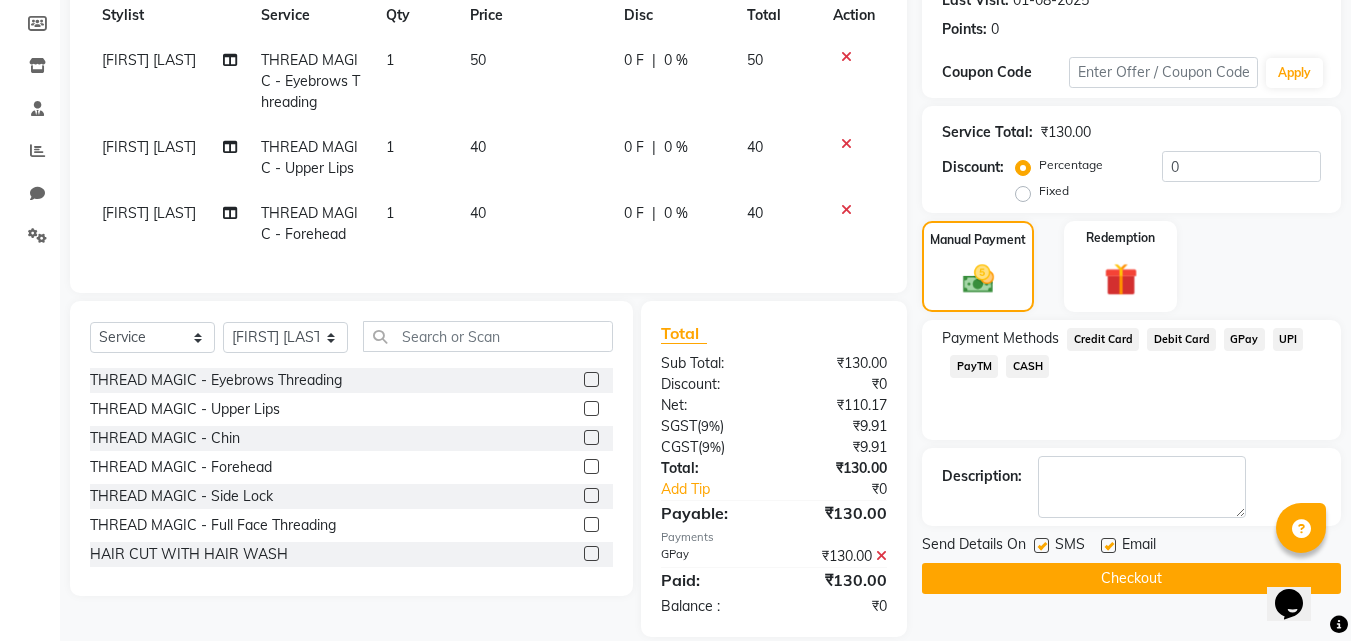 scroll, scrollTop: 333, scrollLeft: 0, axis: vertical 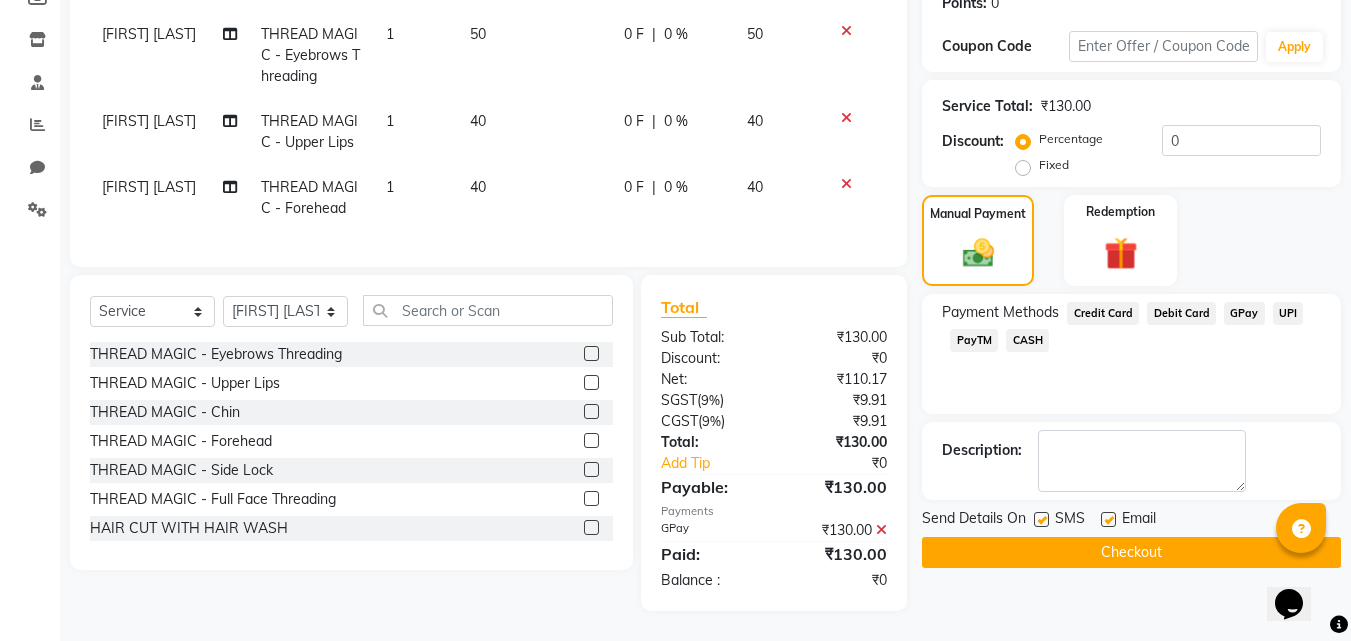 click on "Send Details On SMS Email" 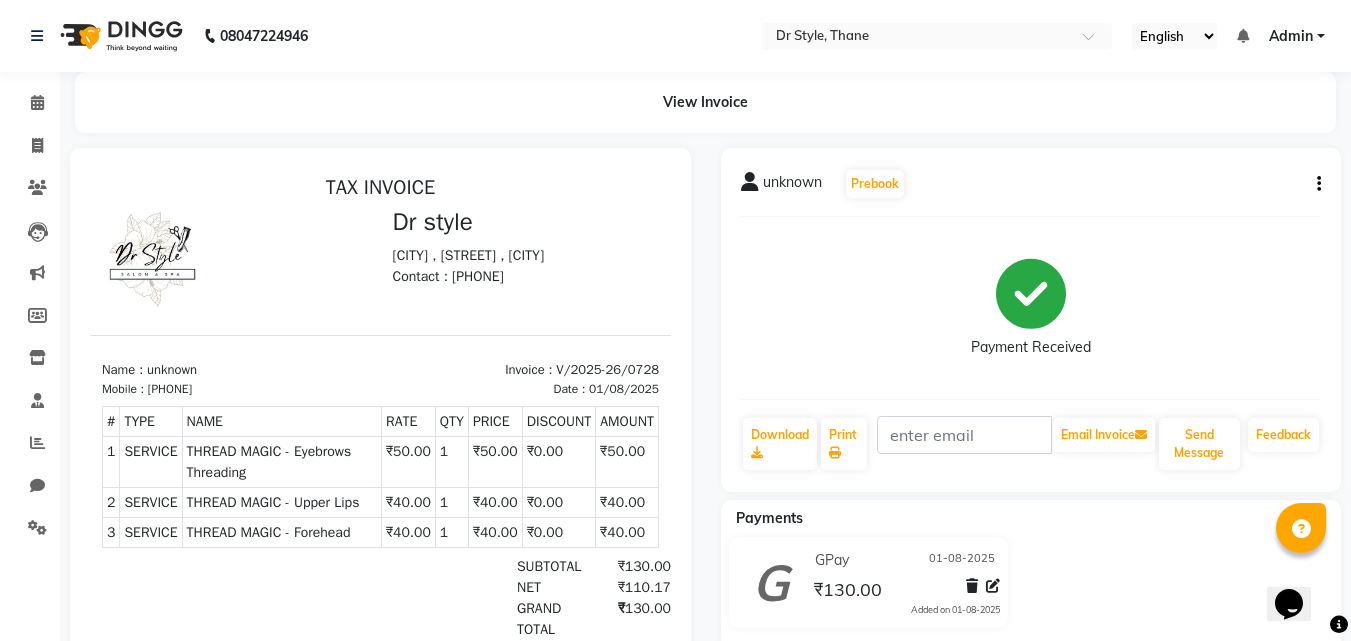 scroll, scrollTop: 194, scrollLeft: 0, axis: vertical 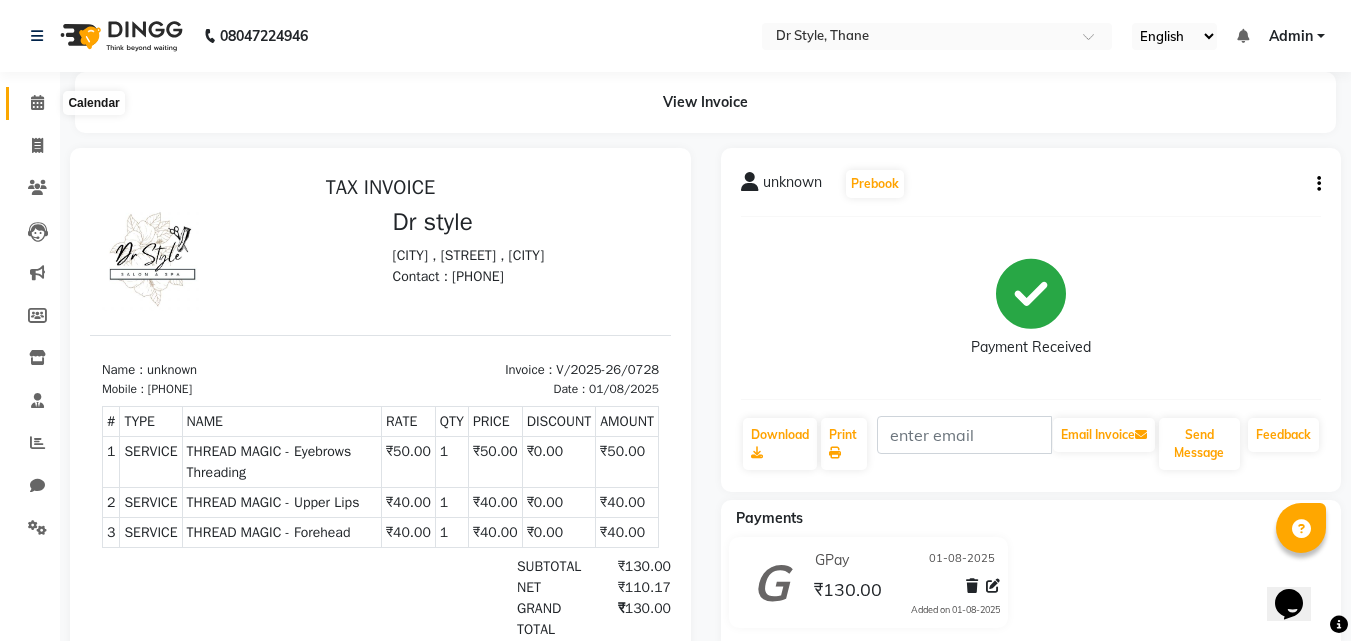 click 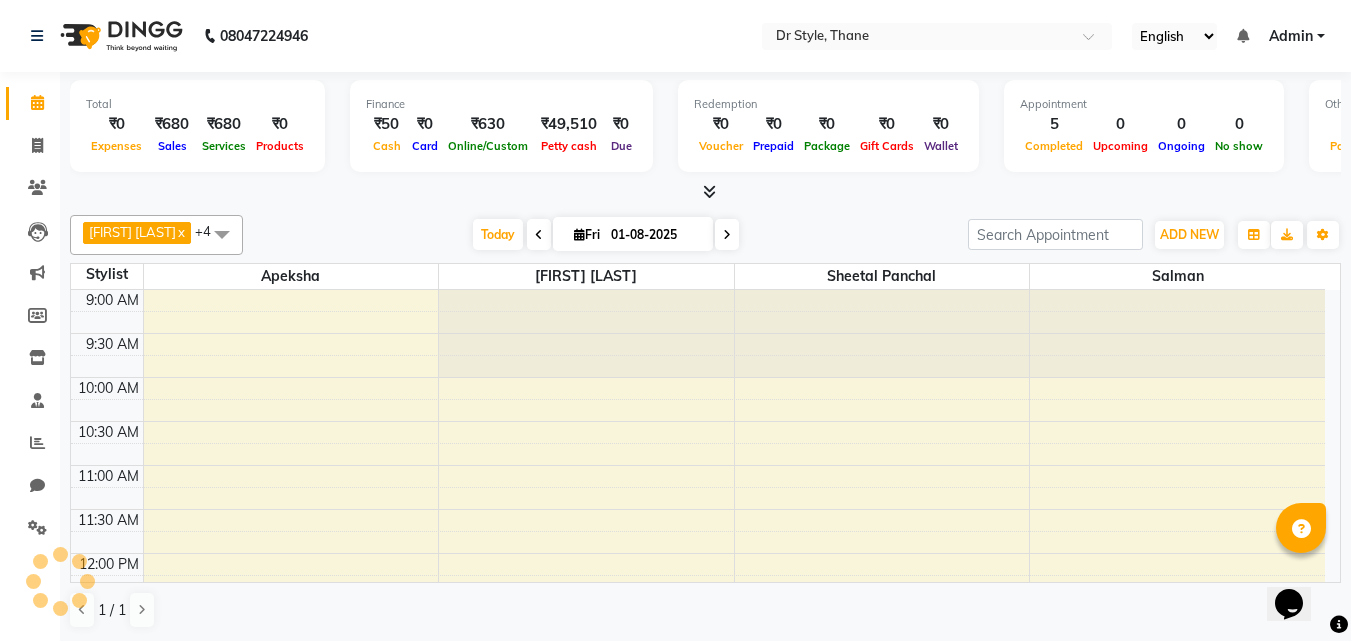 scroll, scrollTop: 0, scrollLeft: 0, axis: both 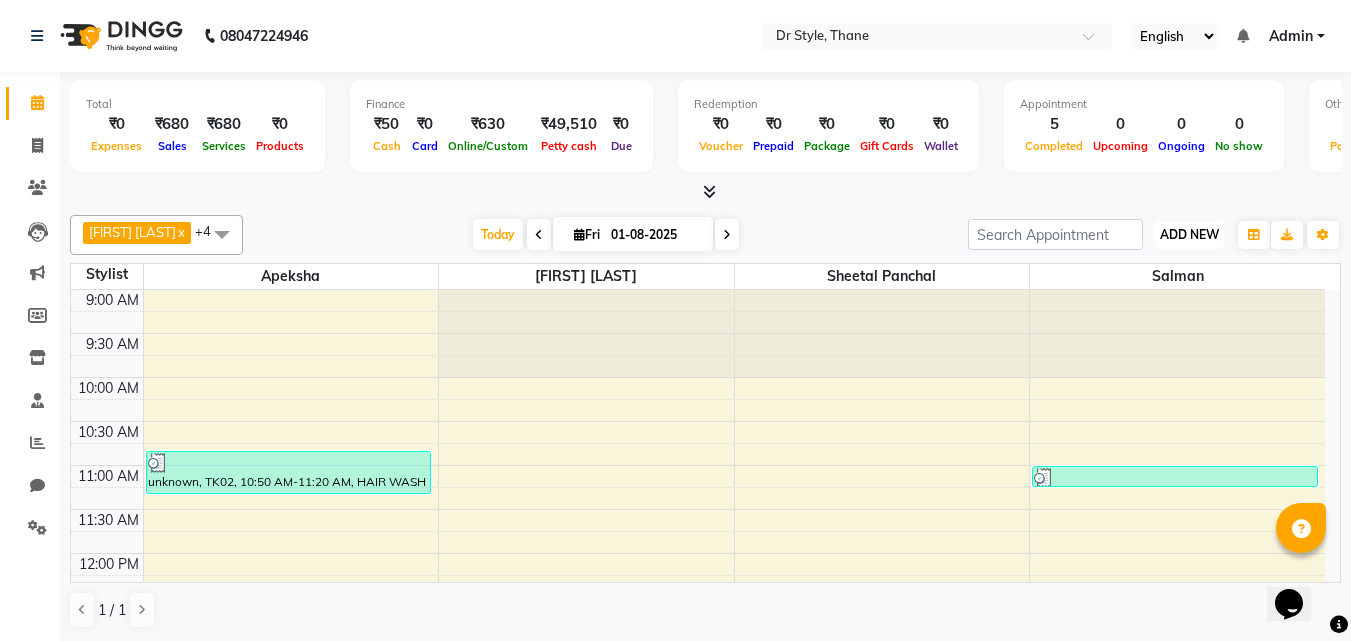 click on "ADD NEW" at bounding box center [1189, 234] 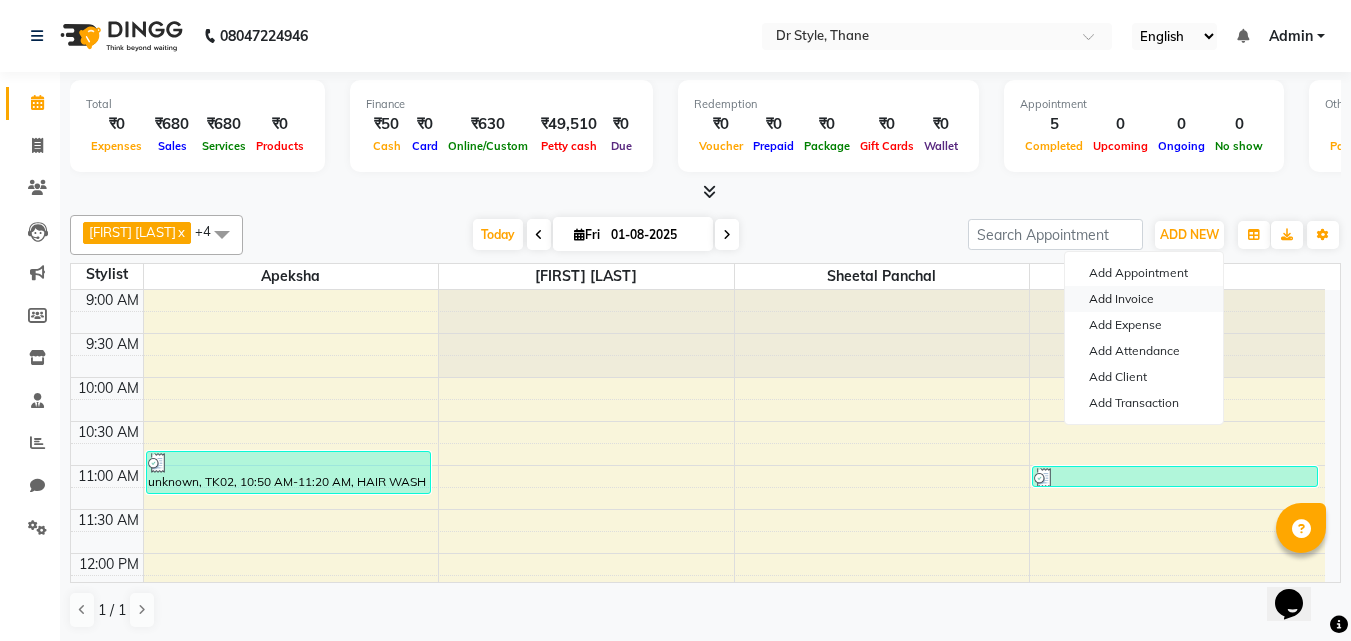 click on "Add Invoice" at bounding box center [1144, 299] 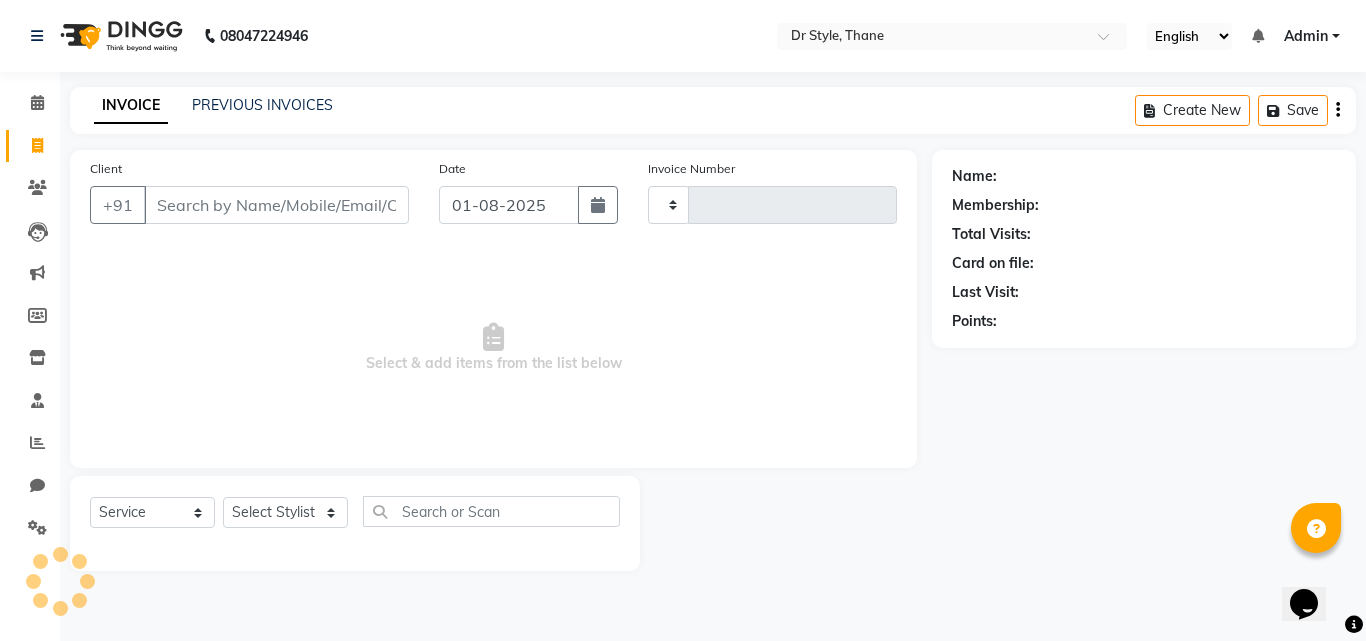 type on "0729" 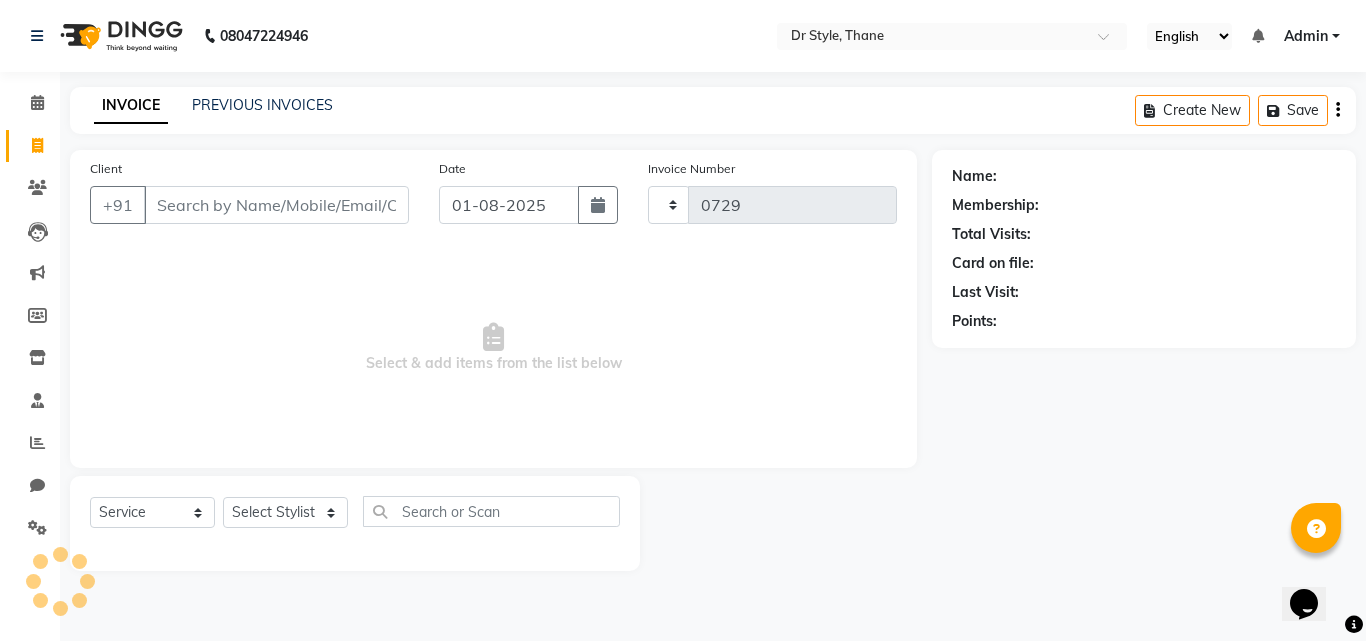 select on "7832" 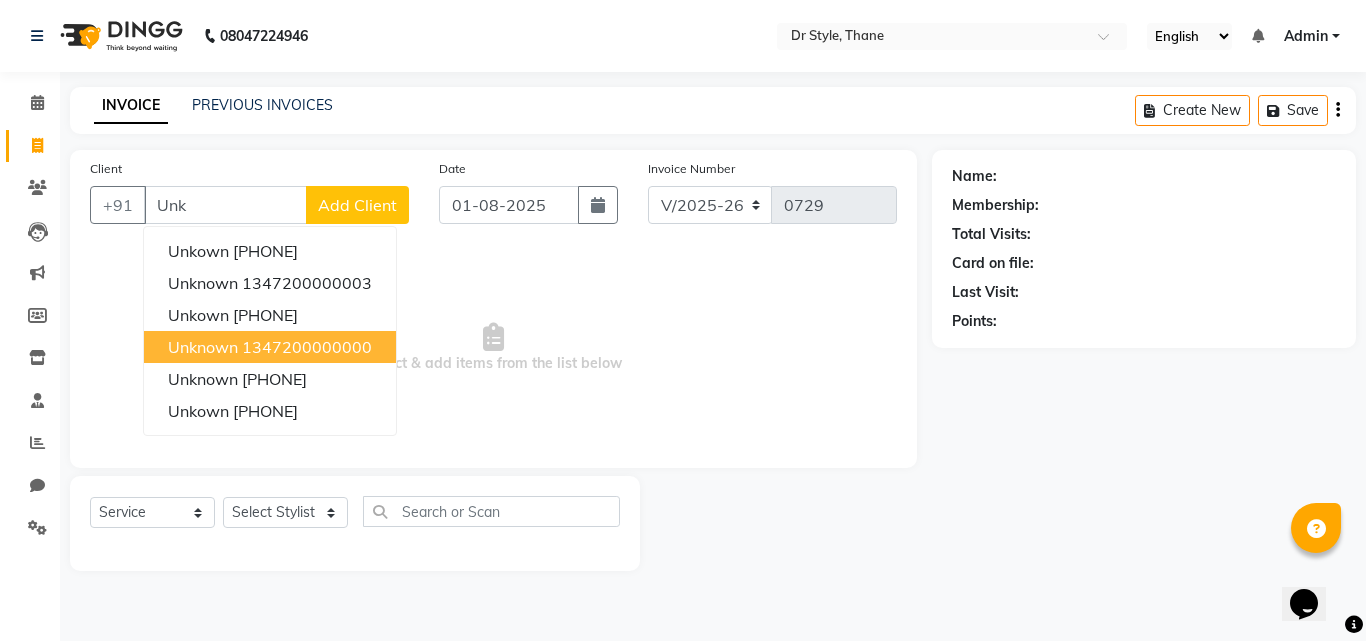 click on "unknown" at bounding box center (203, 347) 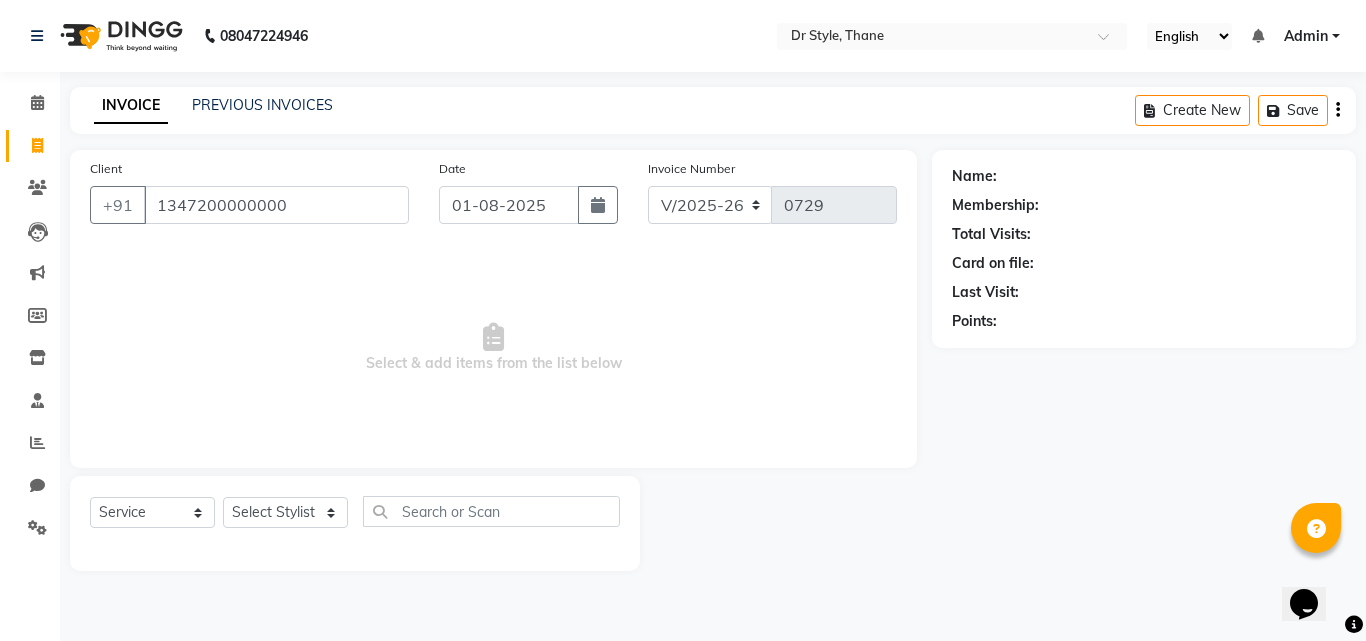type on "1347200000000" 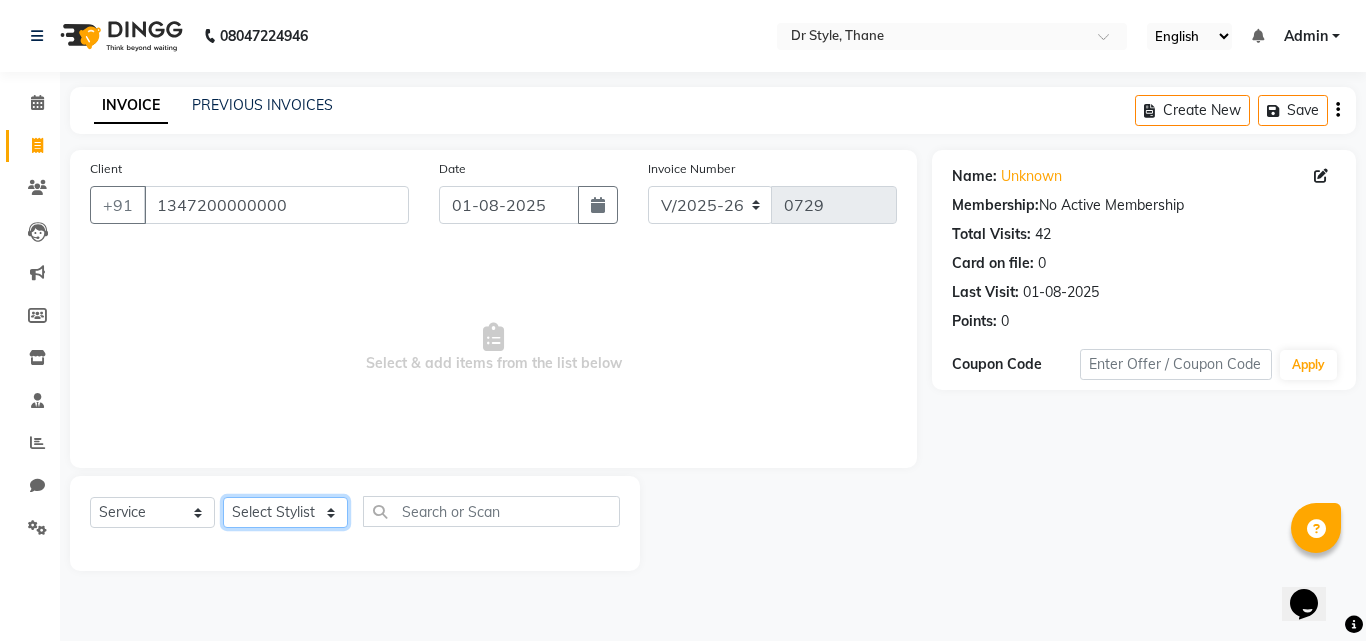click on "Select Stylist Amir Apeksha Haider Salmani Salman Sheetal Panchal" 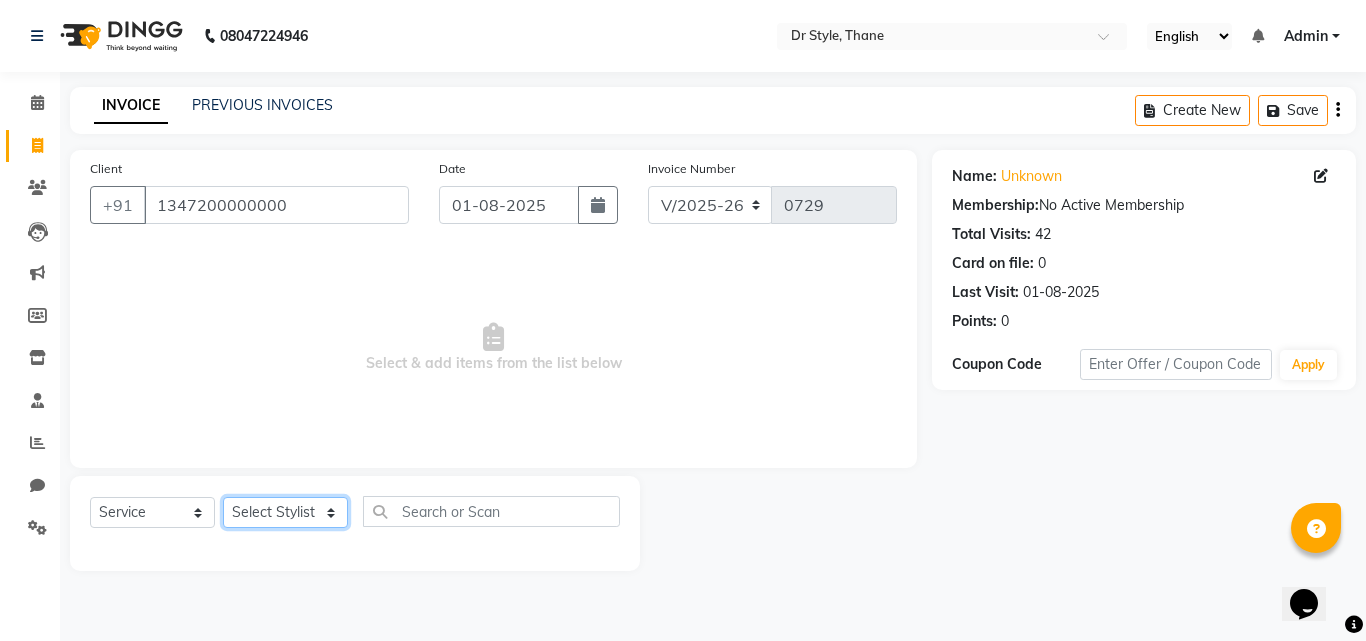 select on "77236" 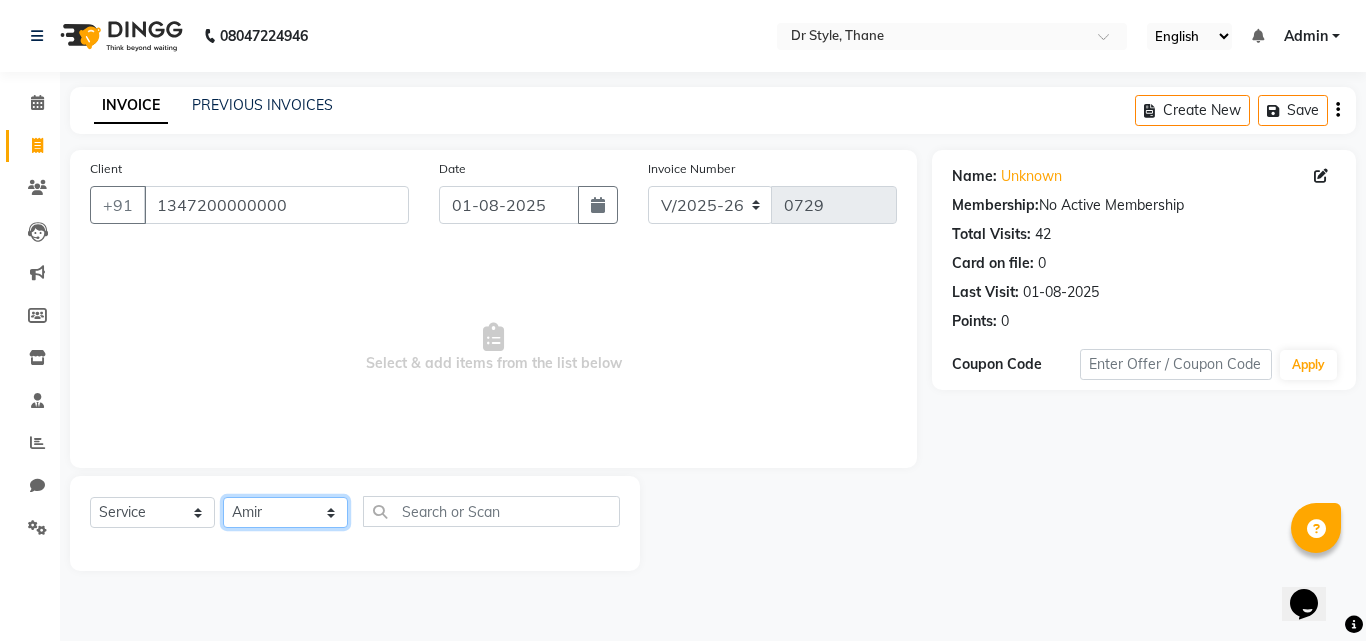 click on "Select Stylist Amir Apeksha Haider Salmani Salman Sheetal Panchal" 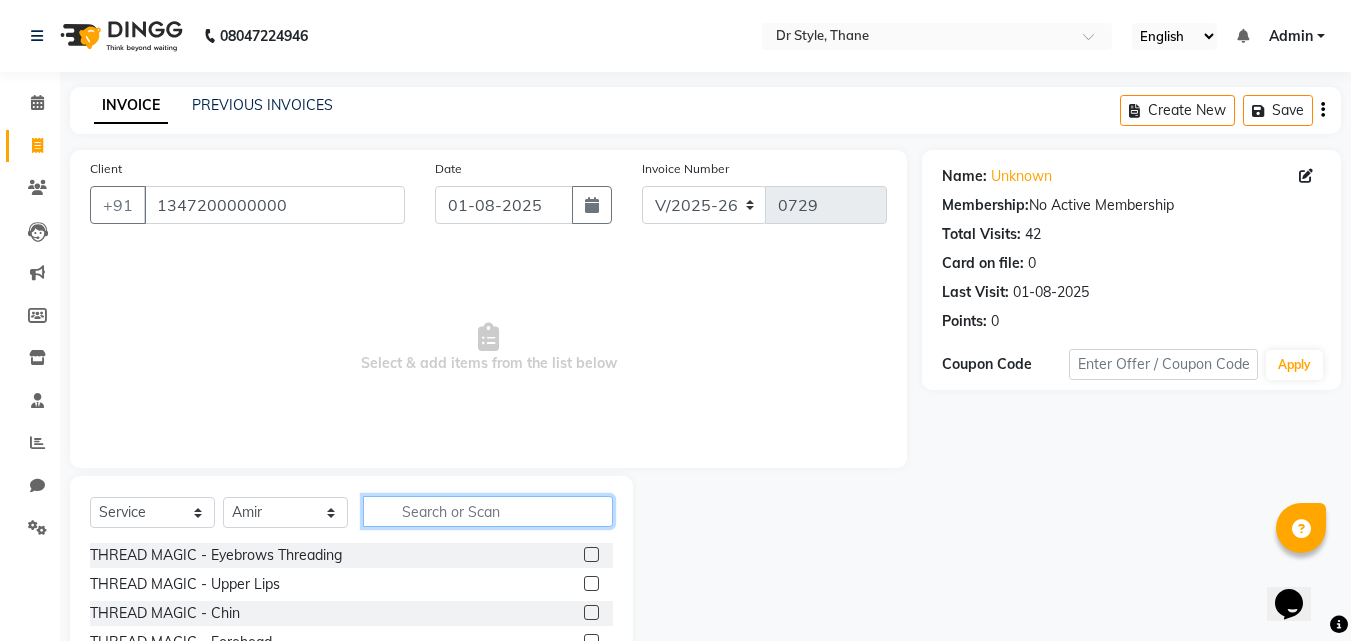 click 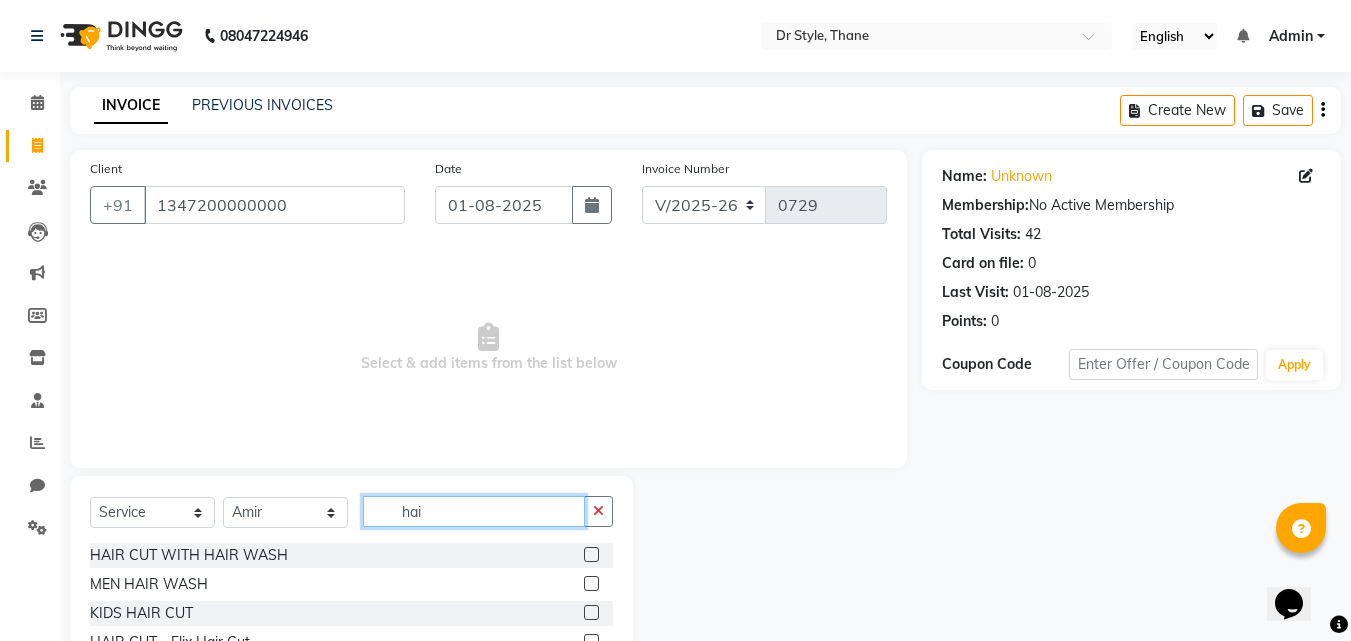 type on "hai" 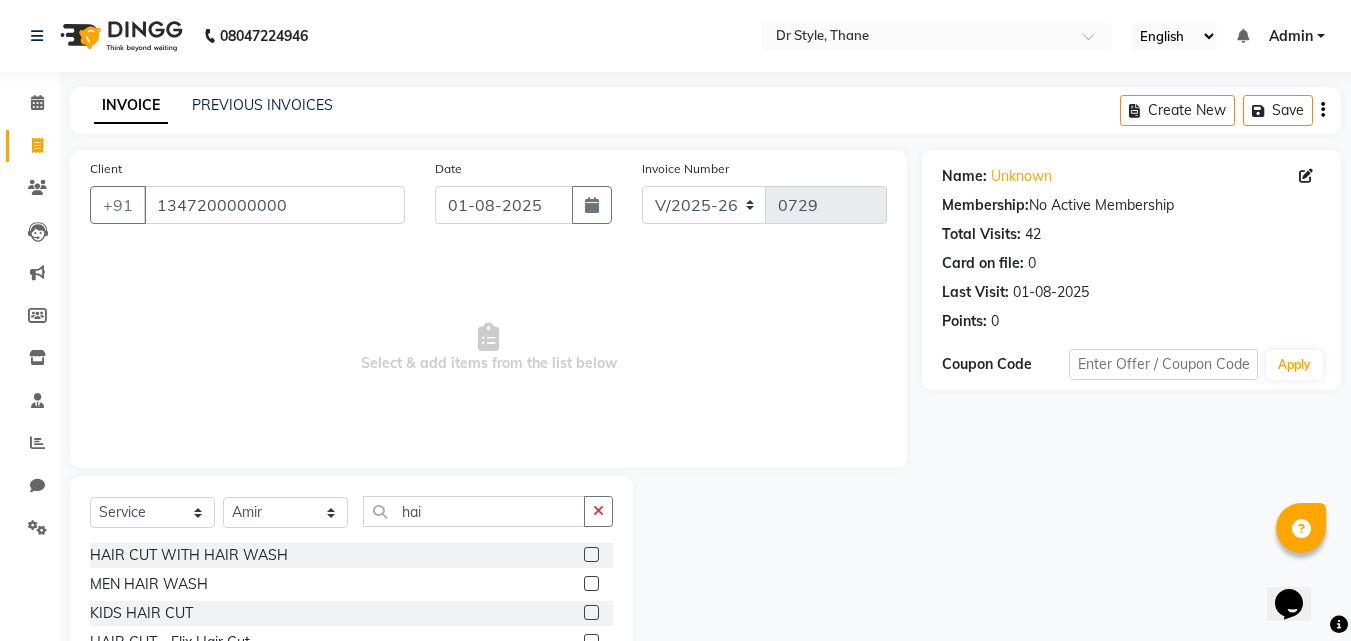 click 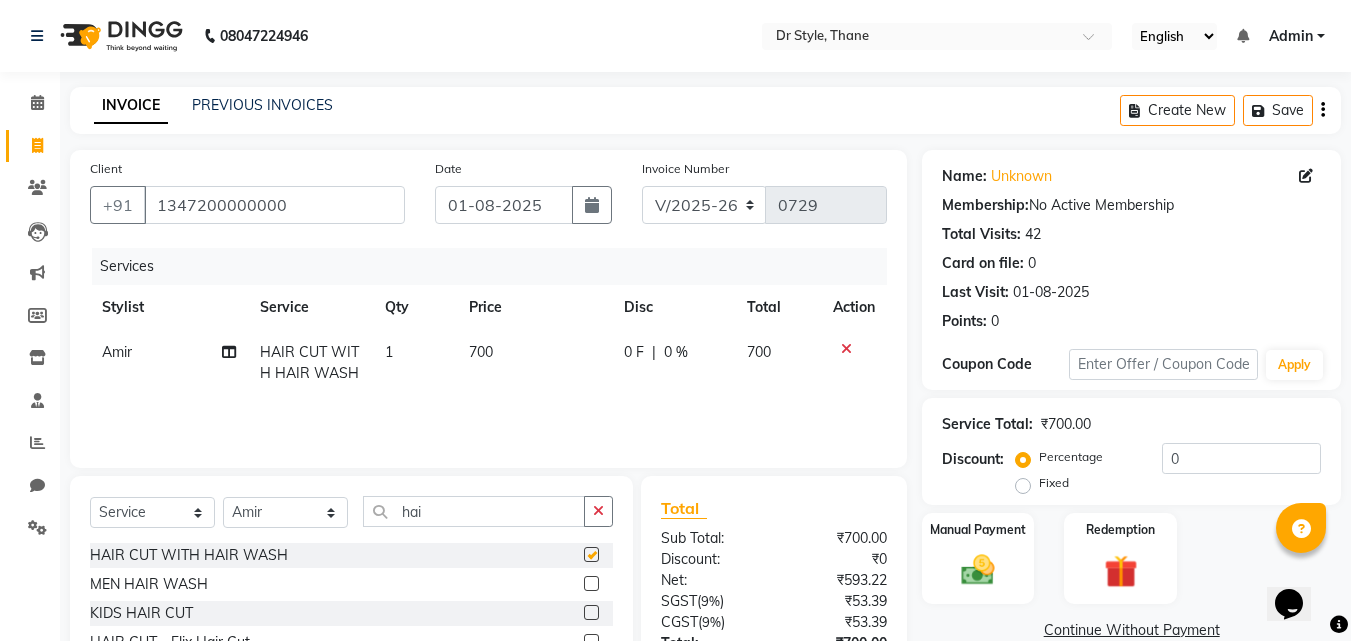 checkbox on "false" 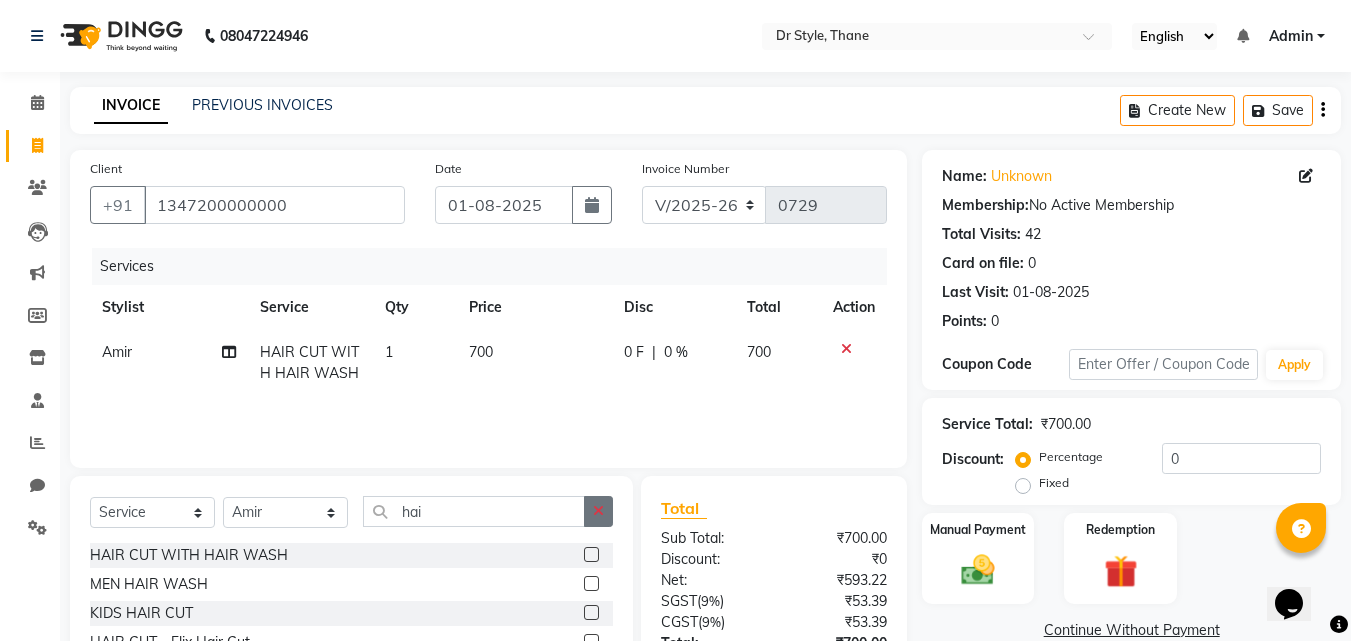 click 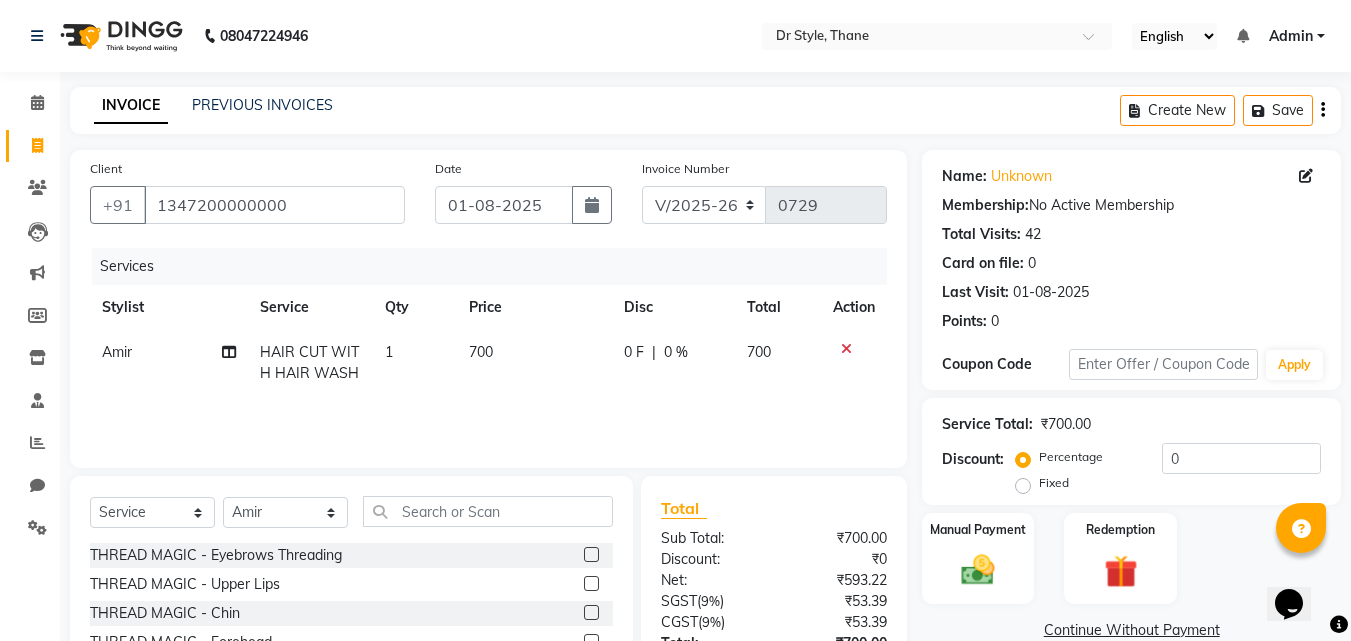 click 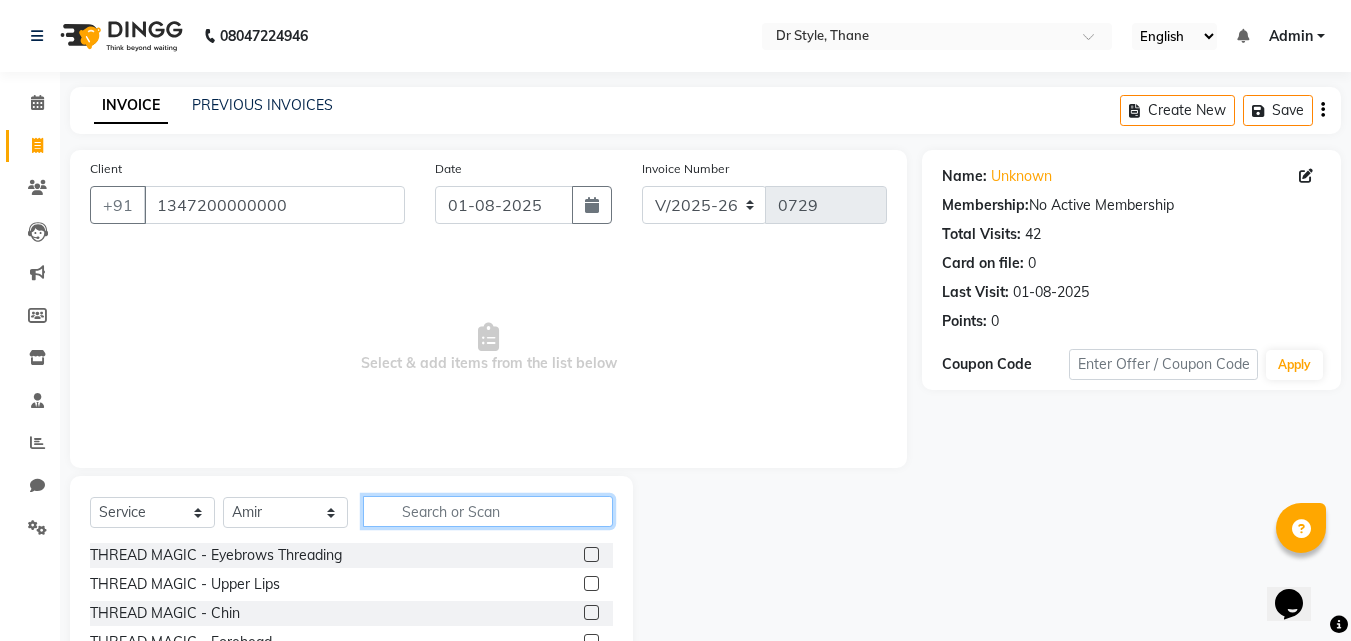 click 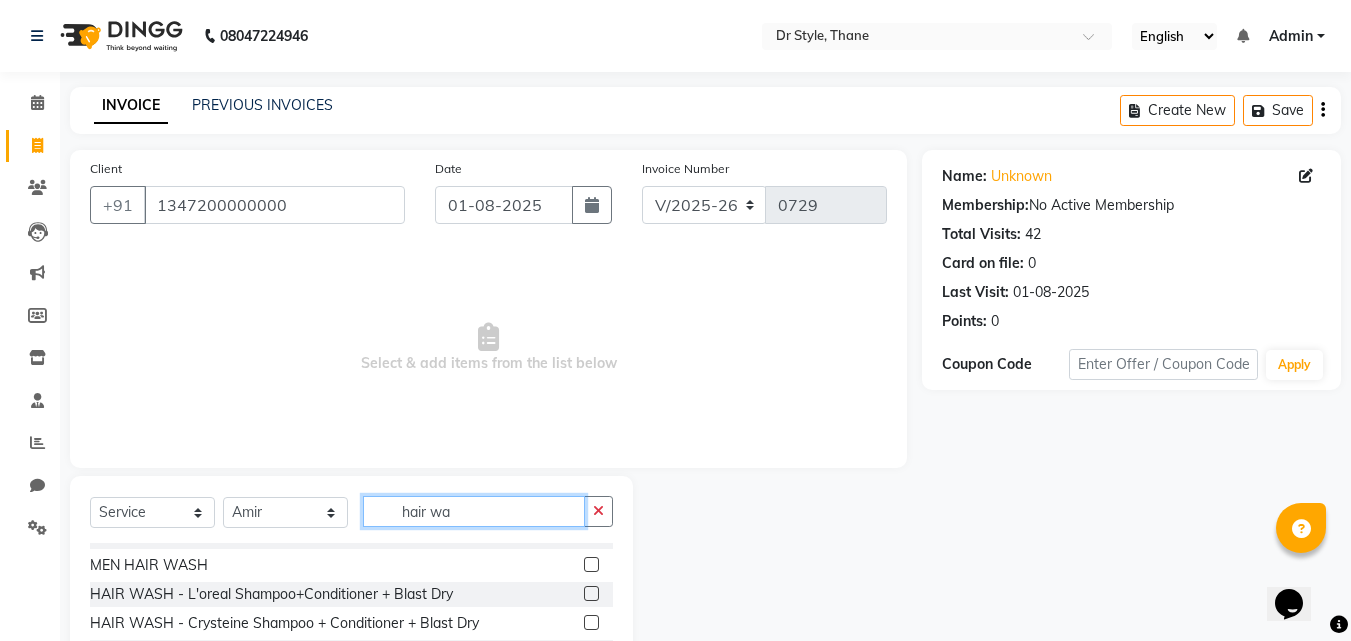 scroll, scrollTop: 0, scrollLeft: 0, axis: both 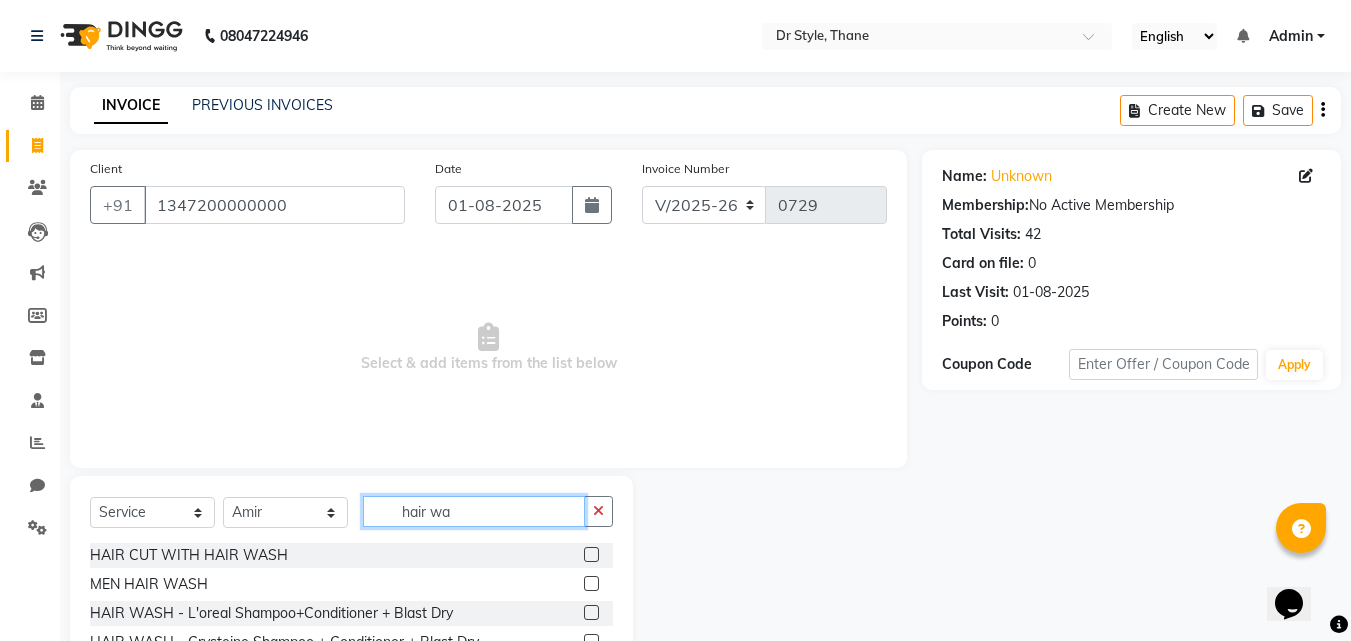 type on "hair wa" 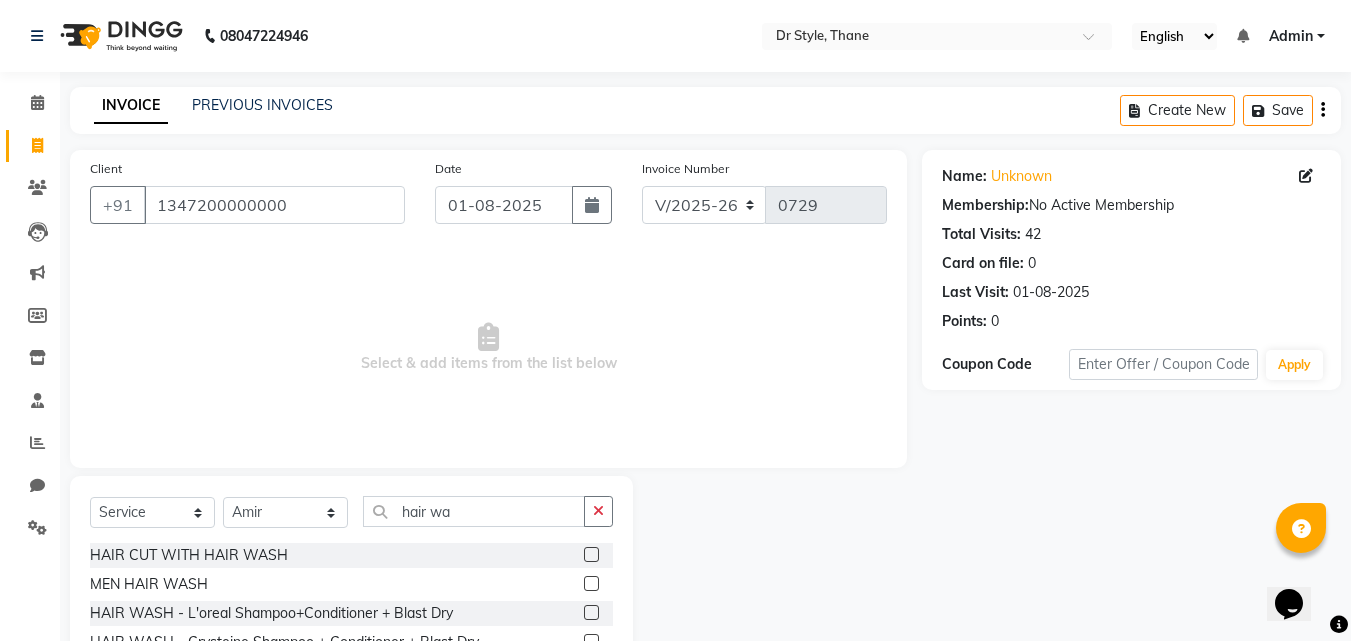 click 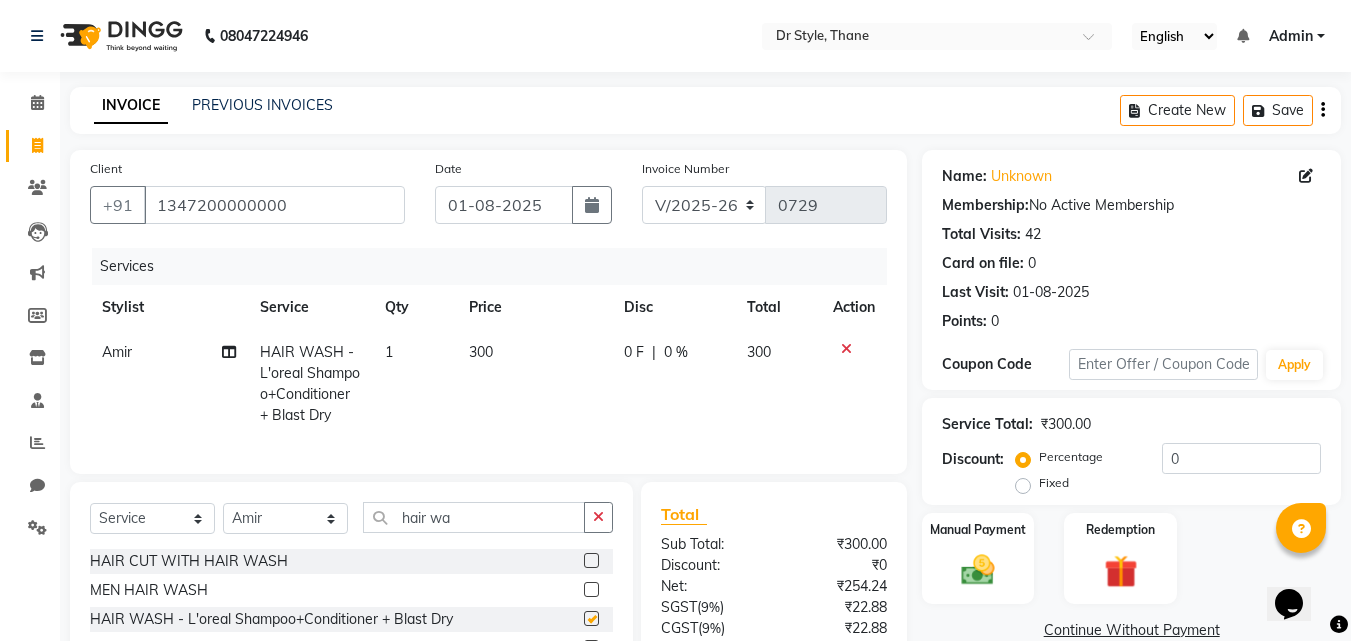 checkbox on "false" 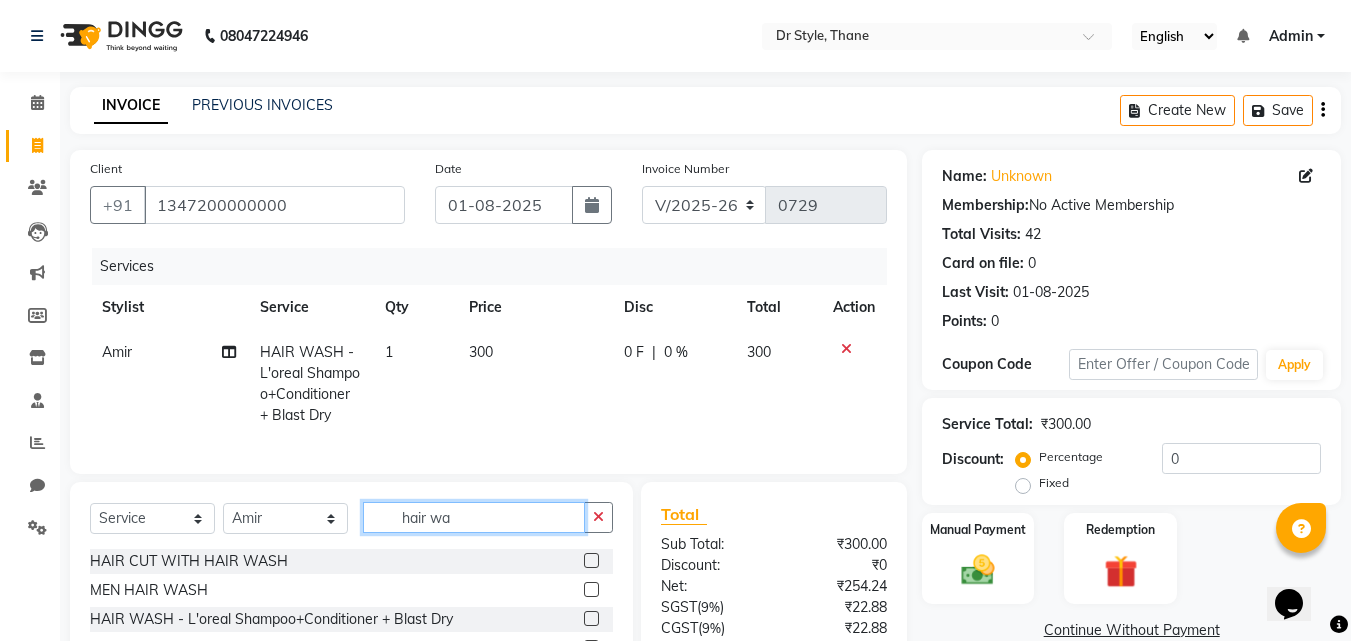 click on "hair wa" 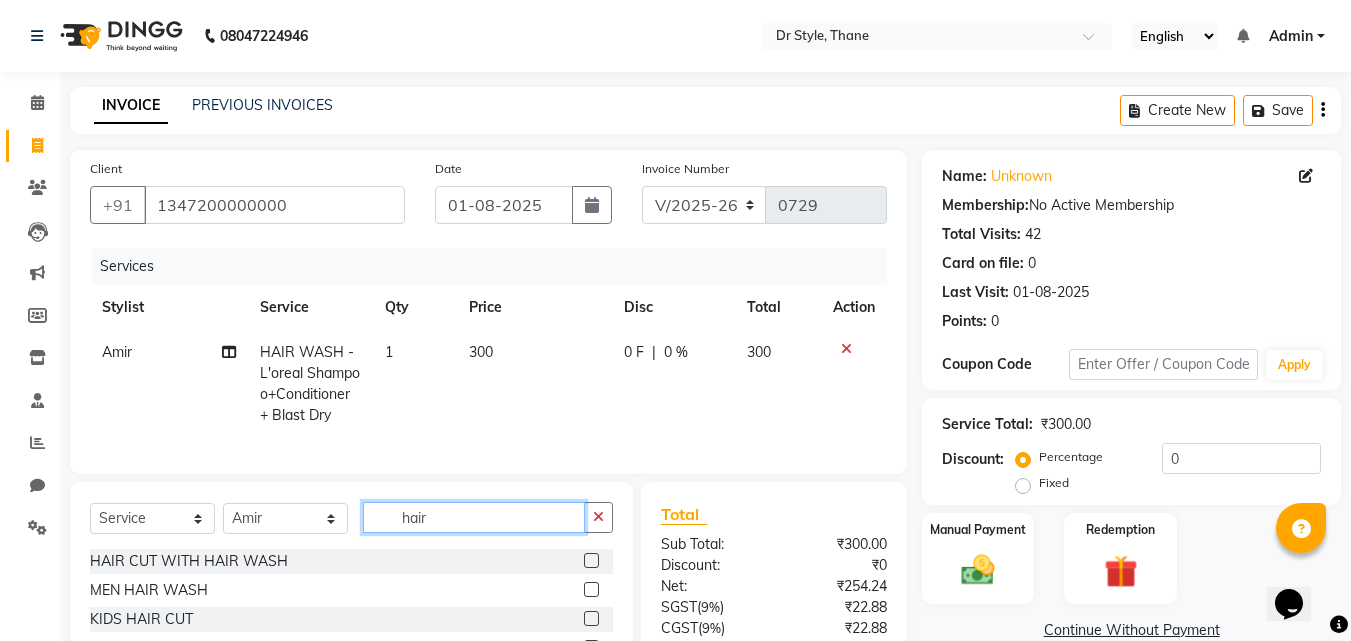 scroll, scrollTop: 100, scrollLeft: 0, axis: vertical 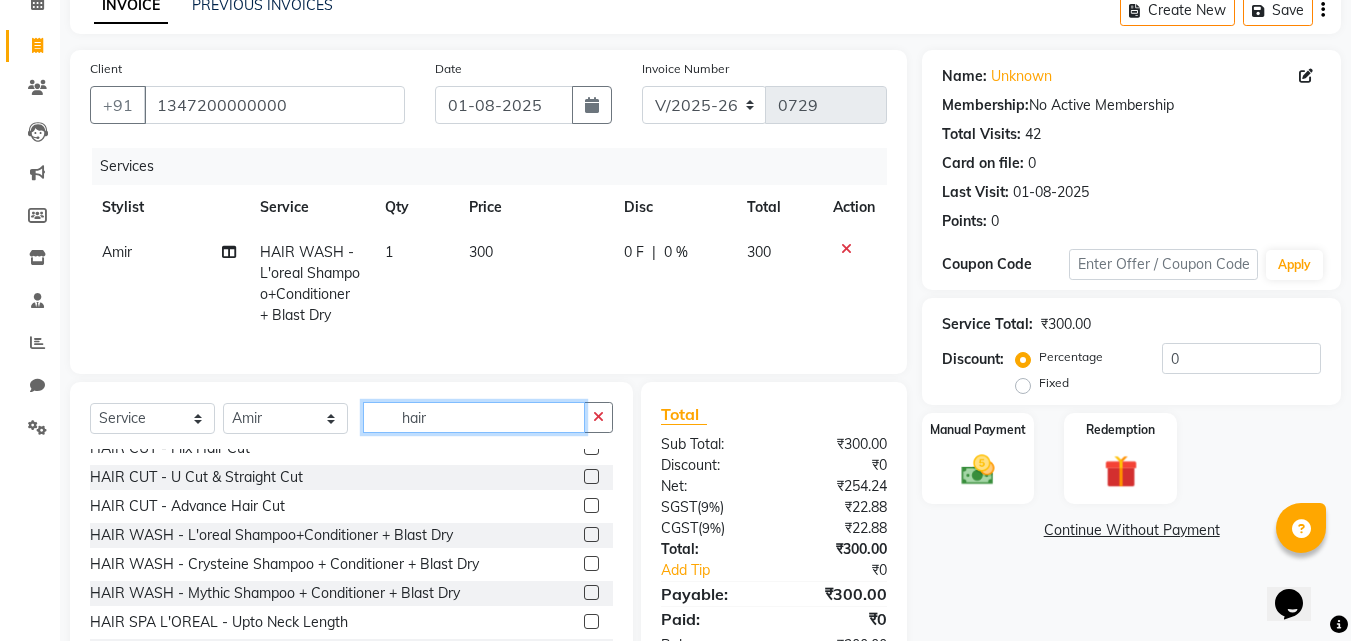 type on "hair" 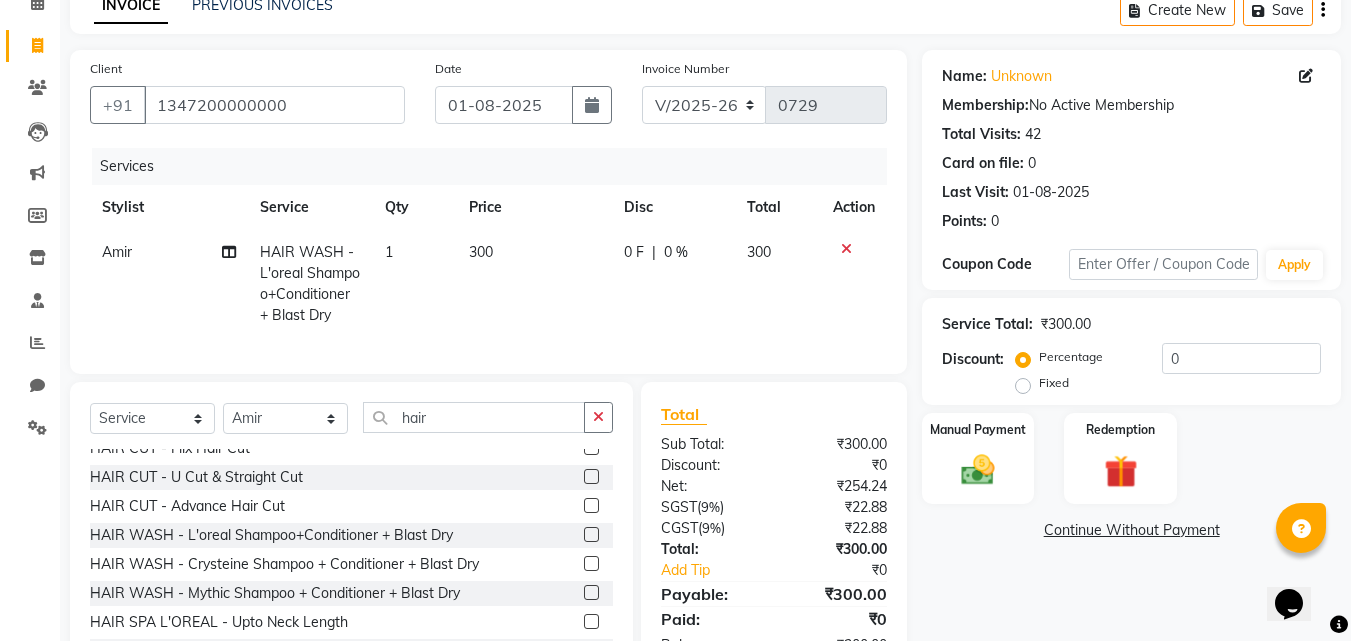 click 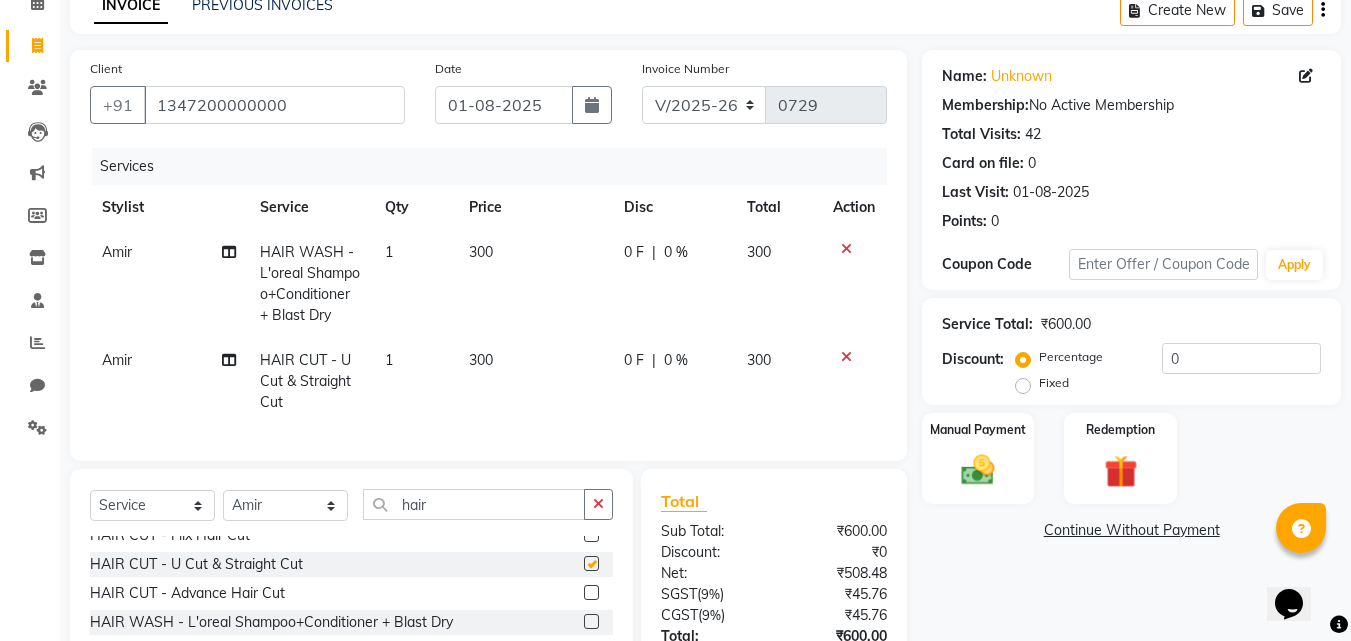 checkbox on "false" 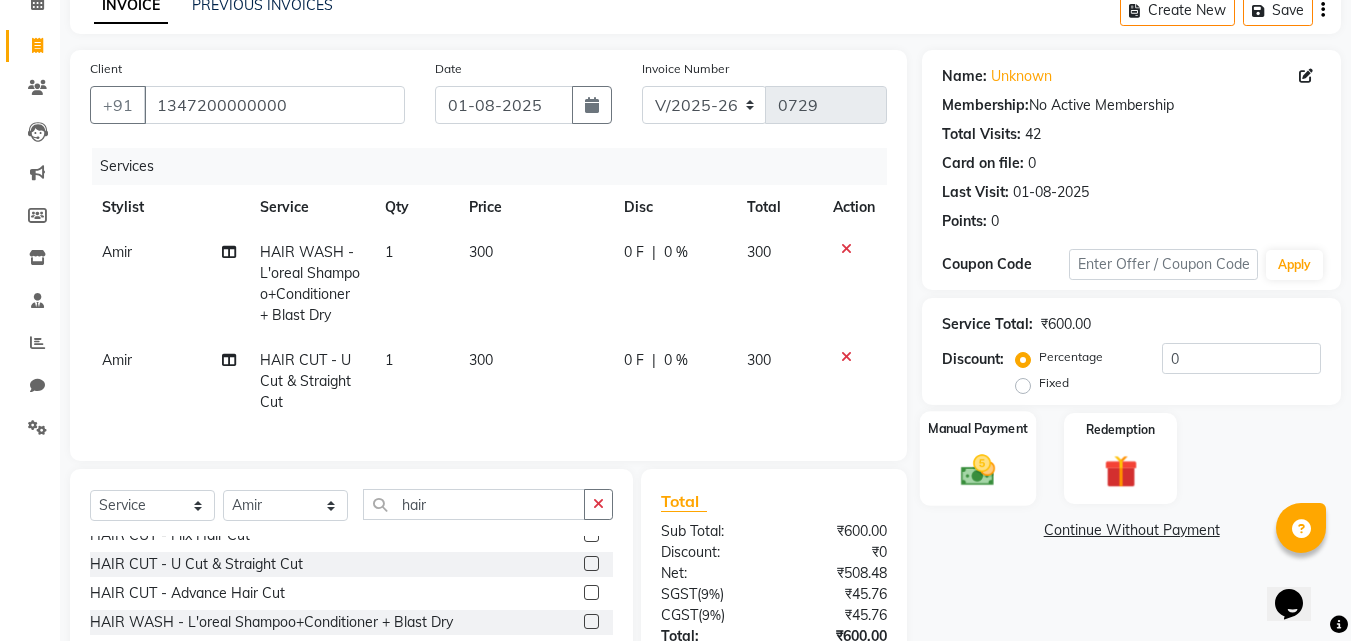 click 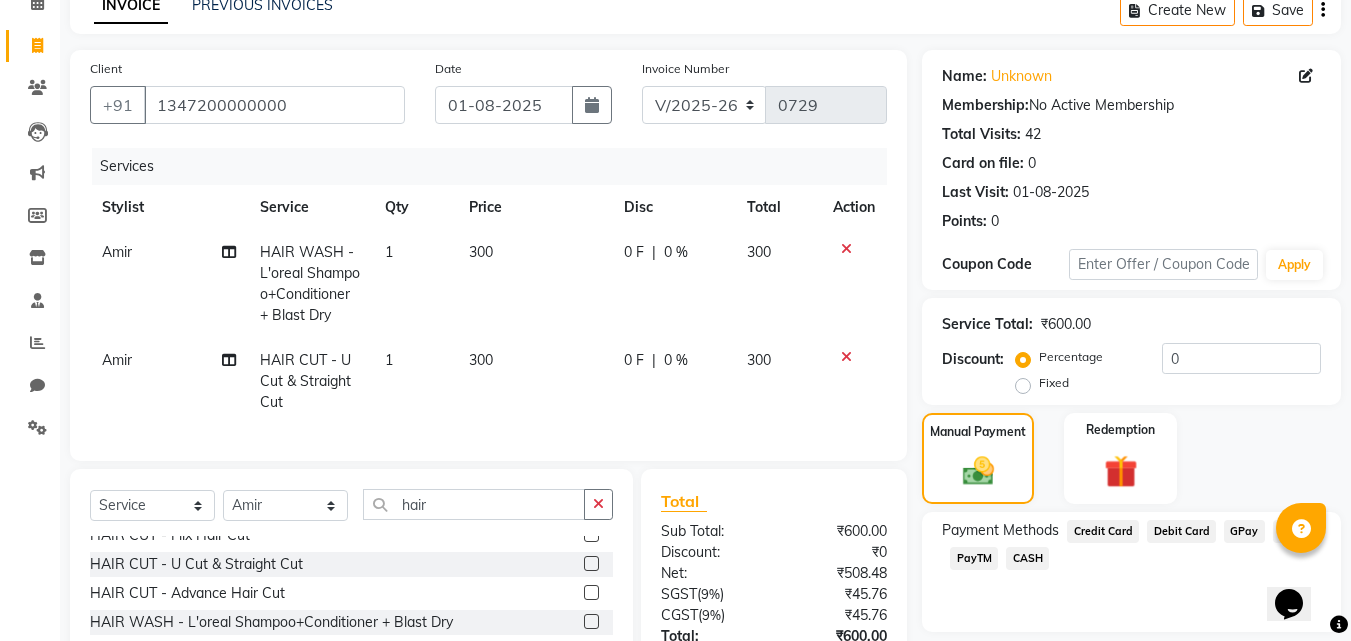 click on "GPay" 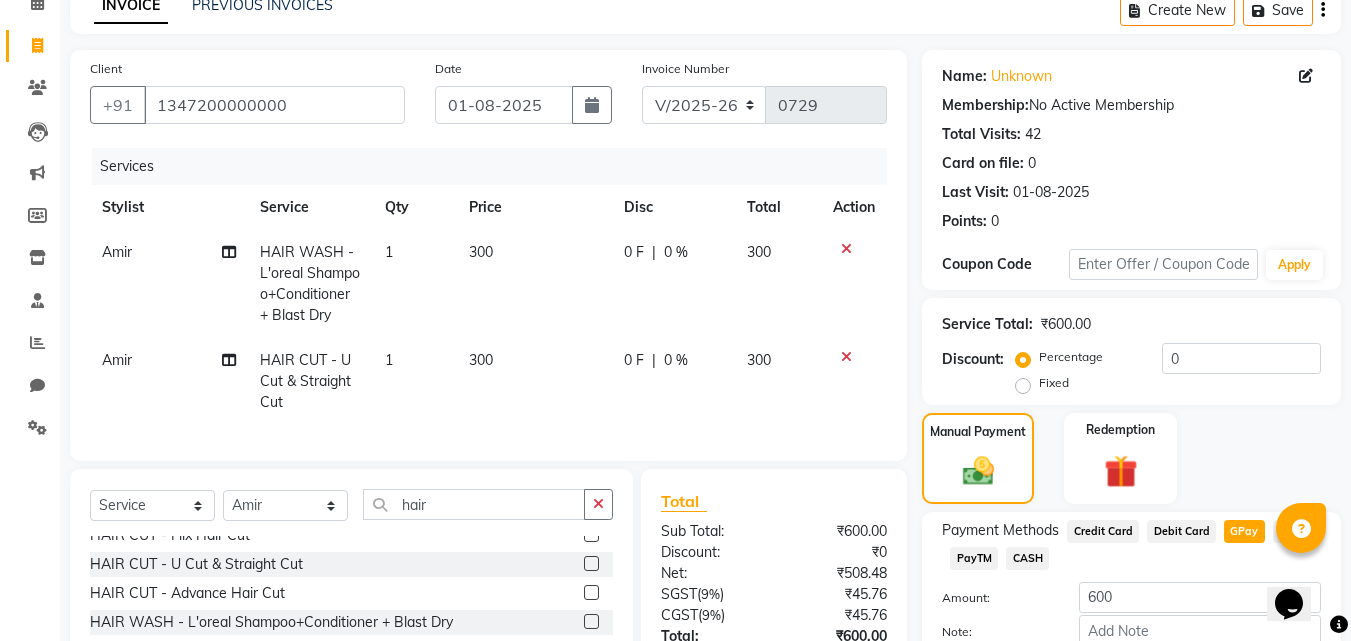 scroll, scrollTop: 268, scrollLeft: 0, axis: vertical 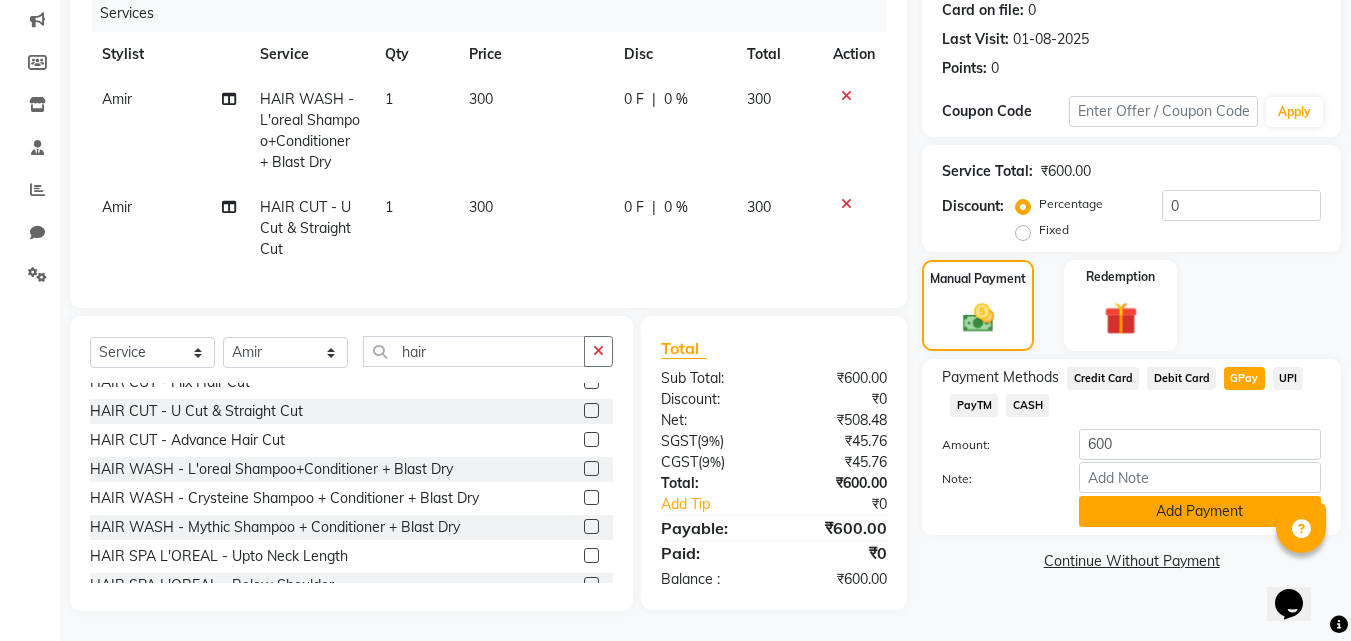 click on "Add Payment" 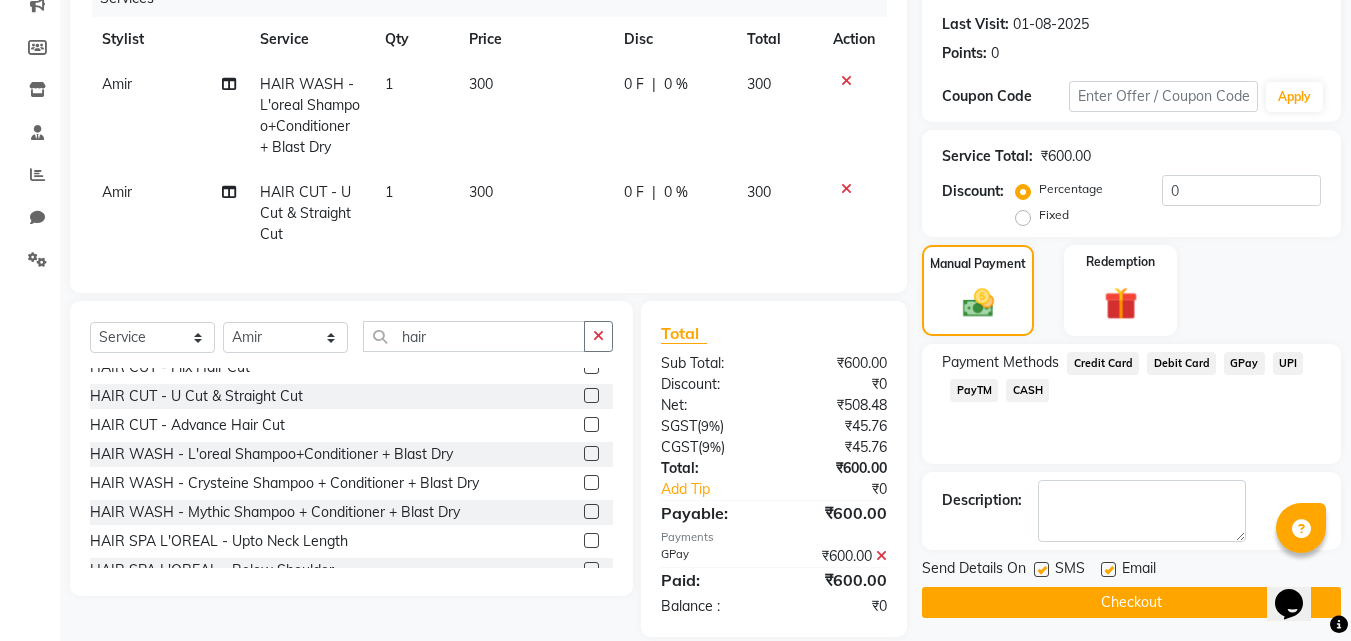 scroll, scrollTop: 309, scrollLeft: 0, axis: vertical 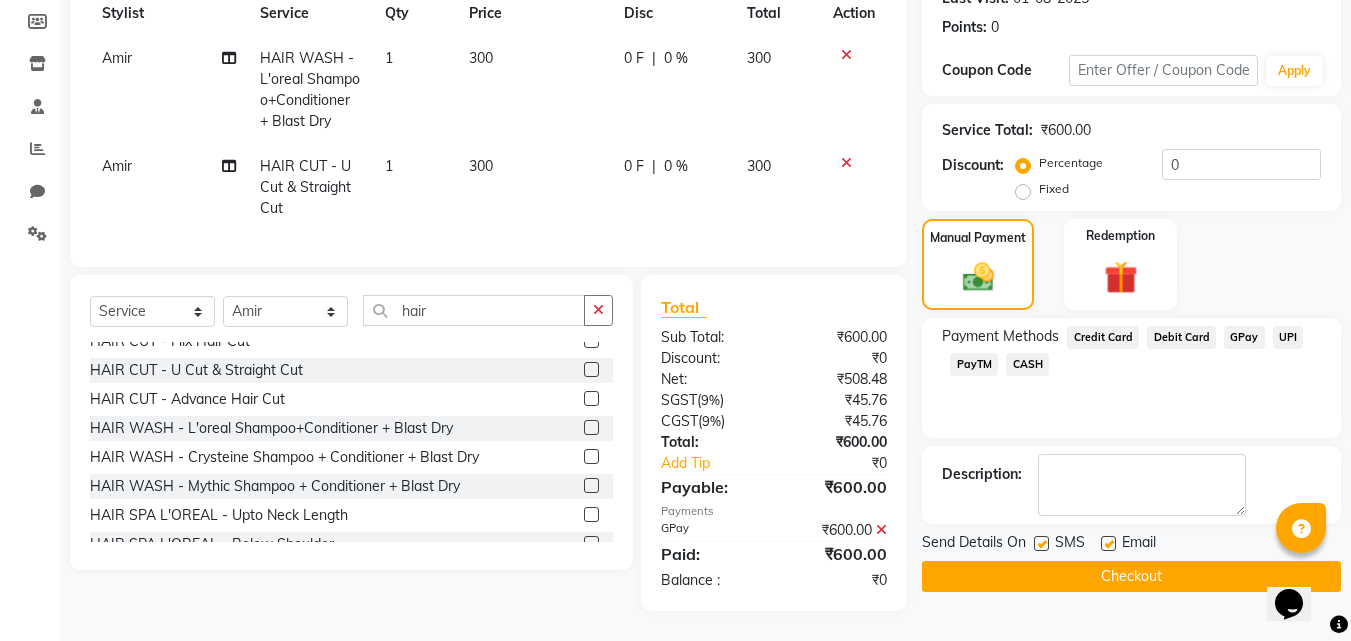 click on "Checkout" 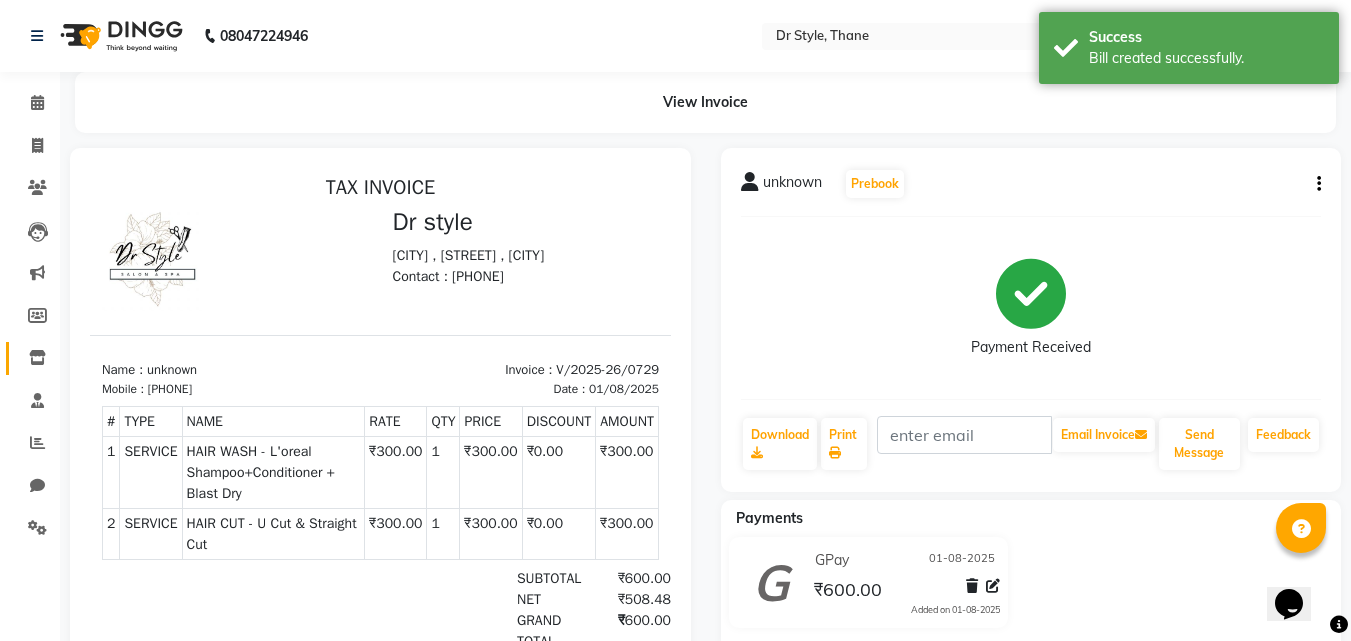 scroll, scrollTop: 0, scrollLeft: 0, axis: both 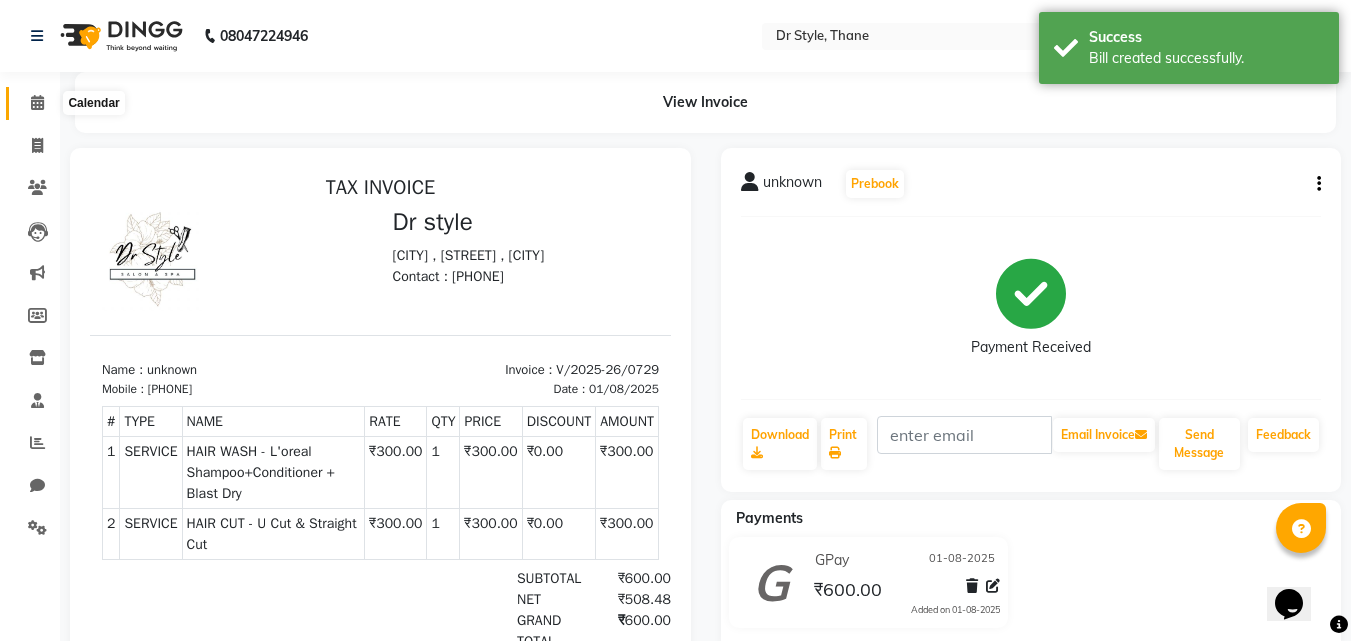 click 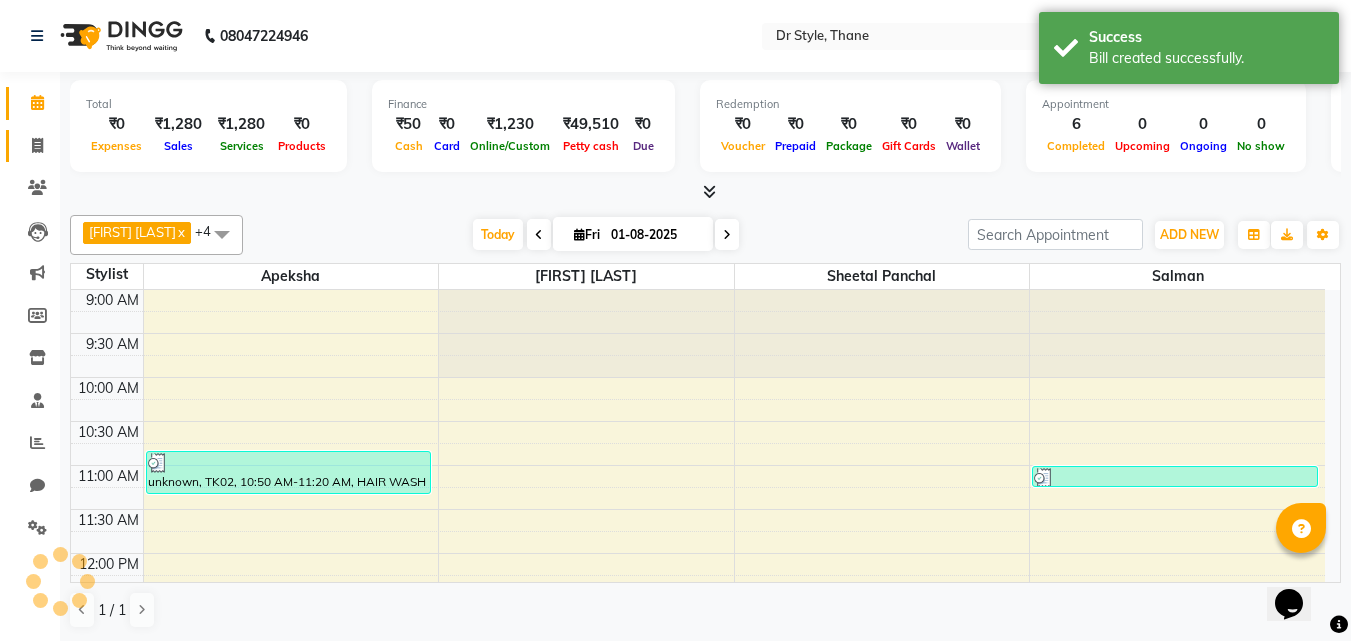 scroll, scrollTop: 0, scrollLeft: 0, axis: both 